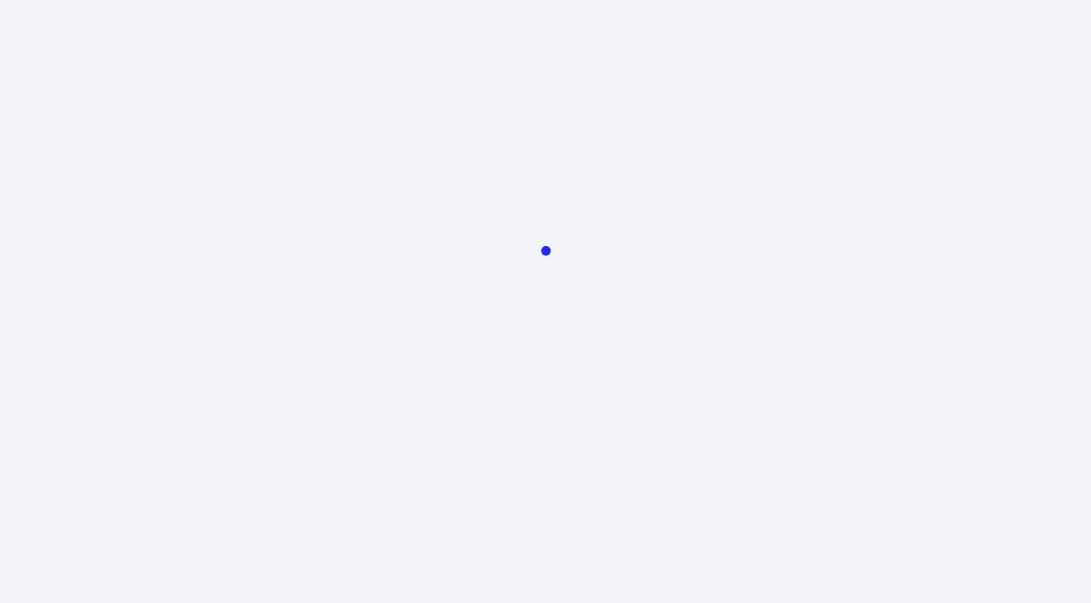 scroll, scrollTop: 0, scrollLeft: 0, axis: both 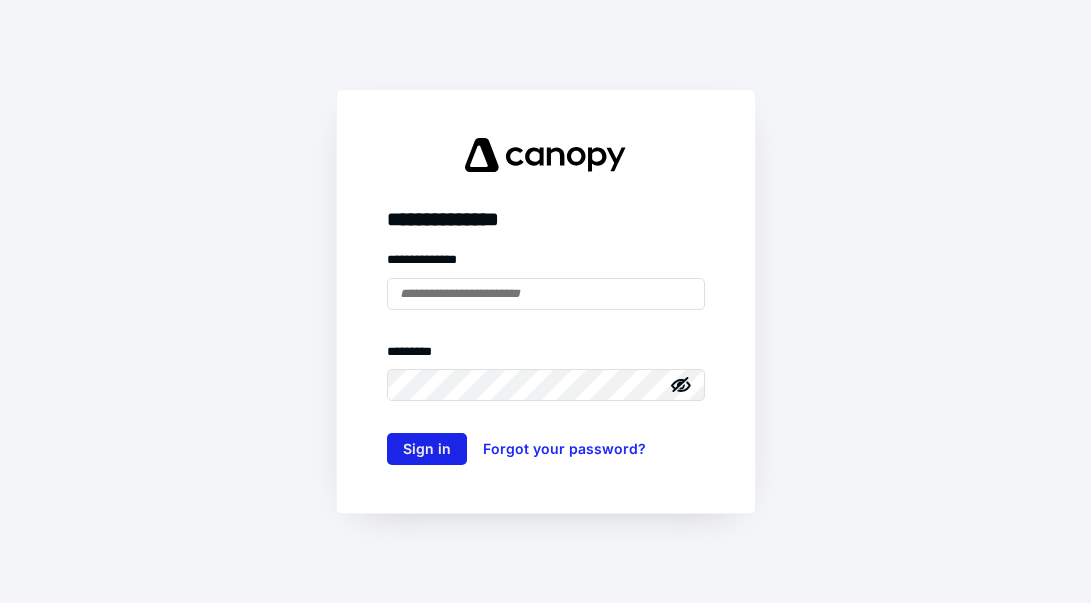 type on "**********" 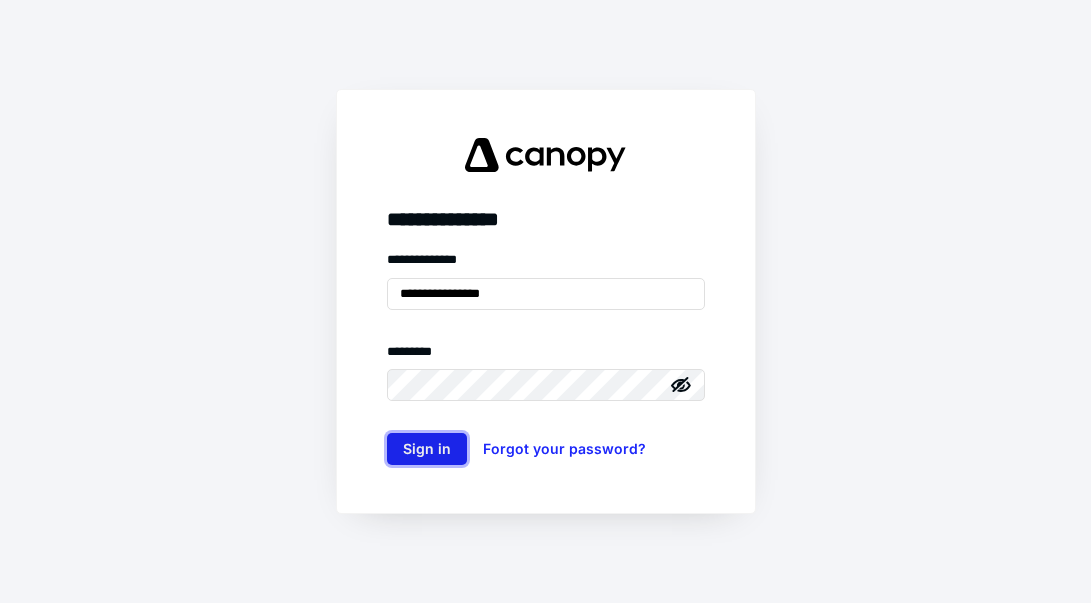 click on "Sign in" at bounding box center (427, 449) 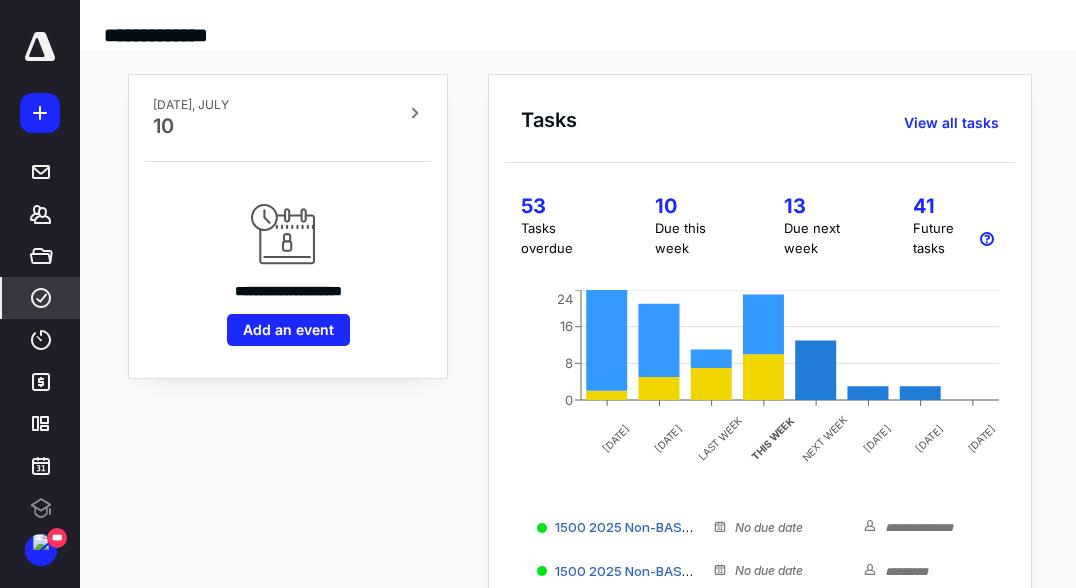 click on "****" at bounding box center [41, 298] 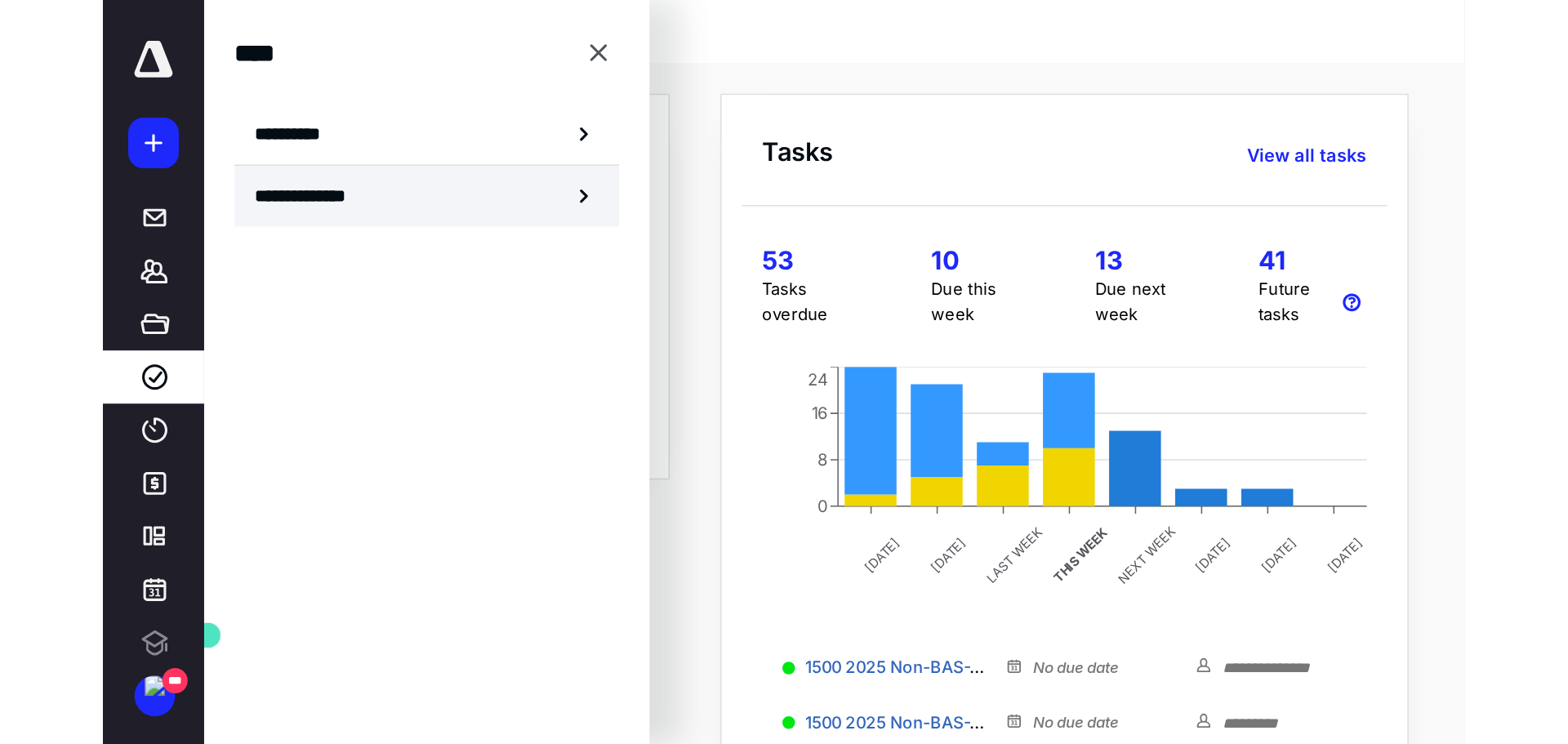 scroll, scrollTop: 0, scrollLeft: 0, axis: both 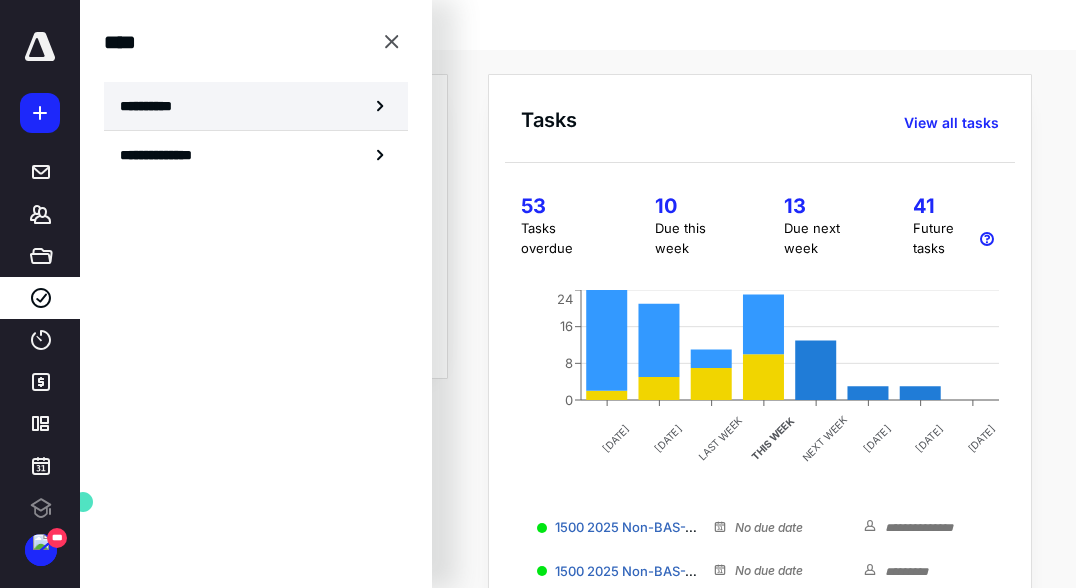 click on "**********" at bounding box center [153, 106] 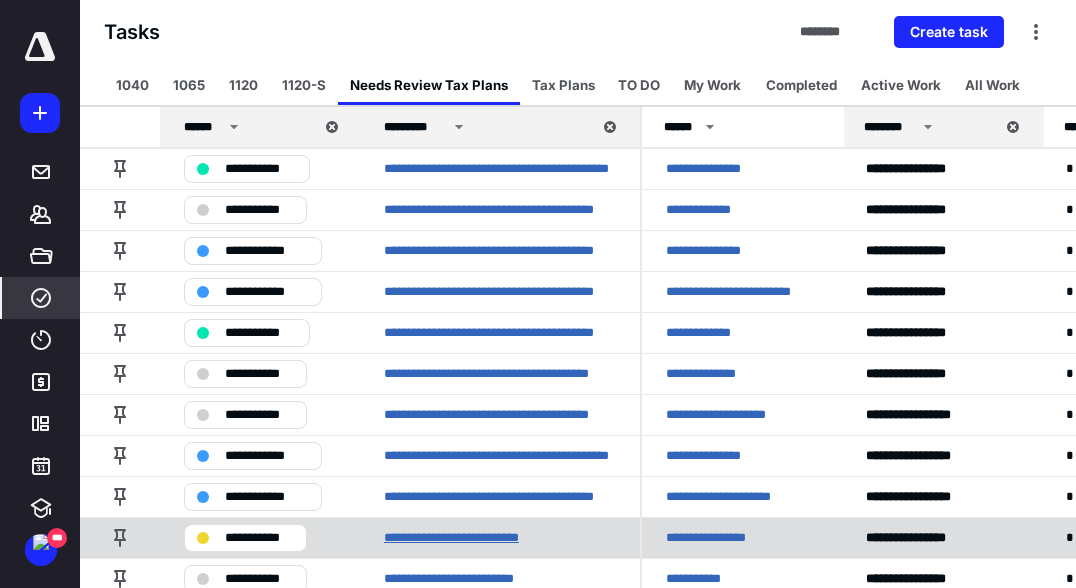 click on "**********" at bounding box center [470, 538] 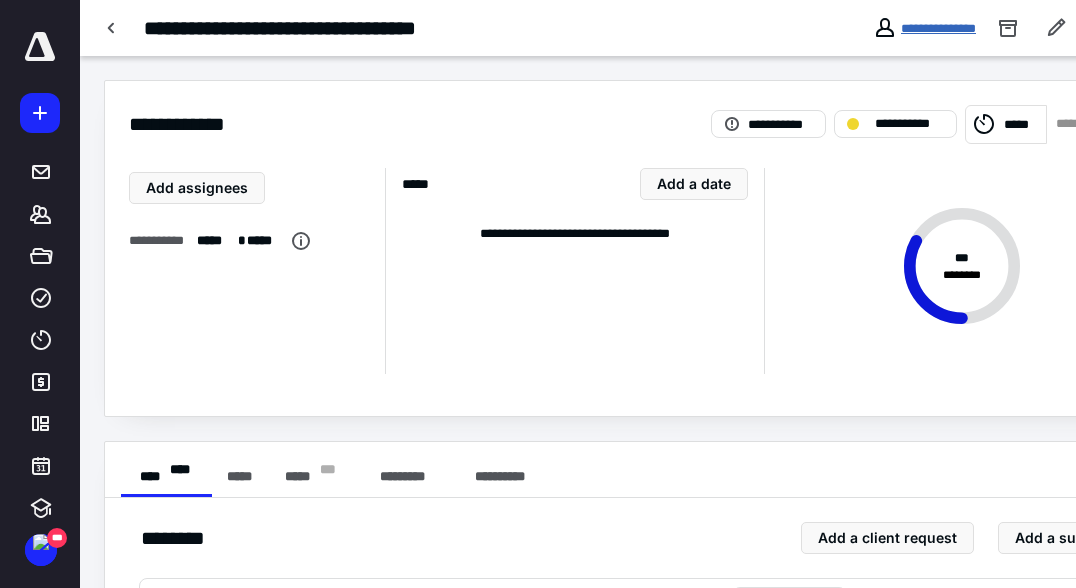 click on "**********" at bounding box center [938, 28] 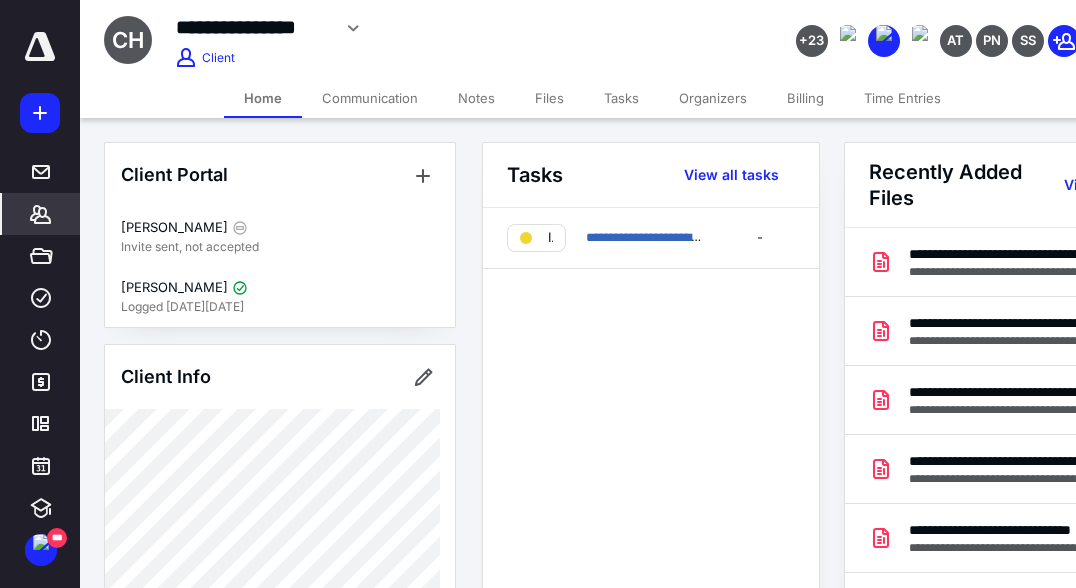 click on "Files" at bounding box center (549, 98) 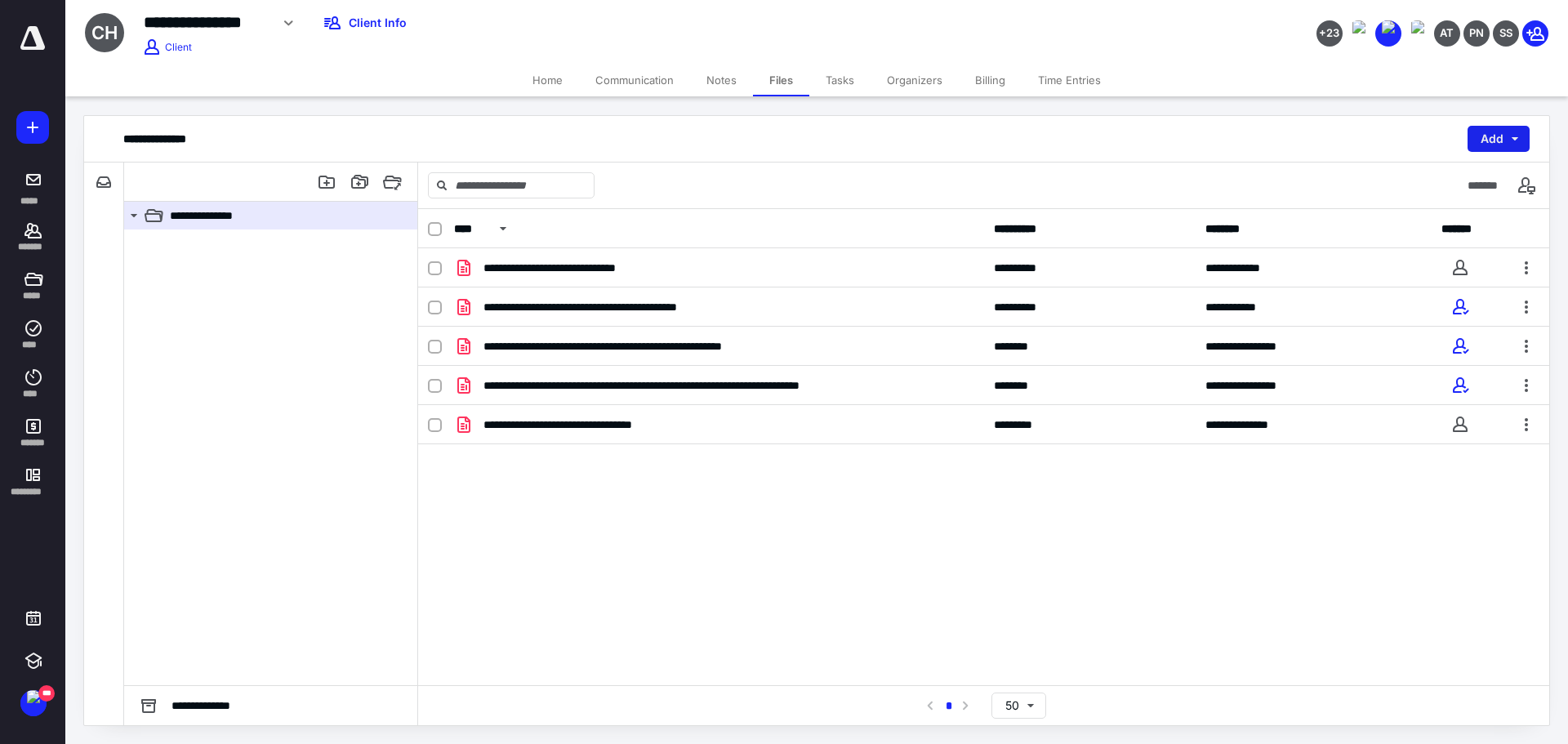 click on "Add" at bounding box center (1499, 139) 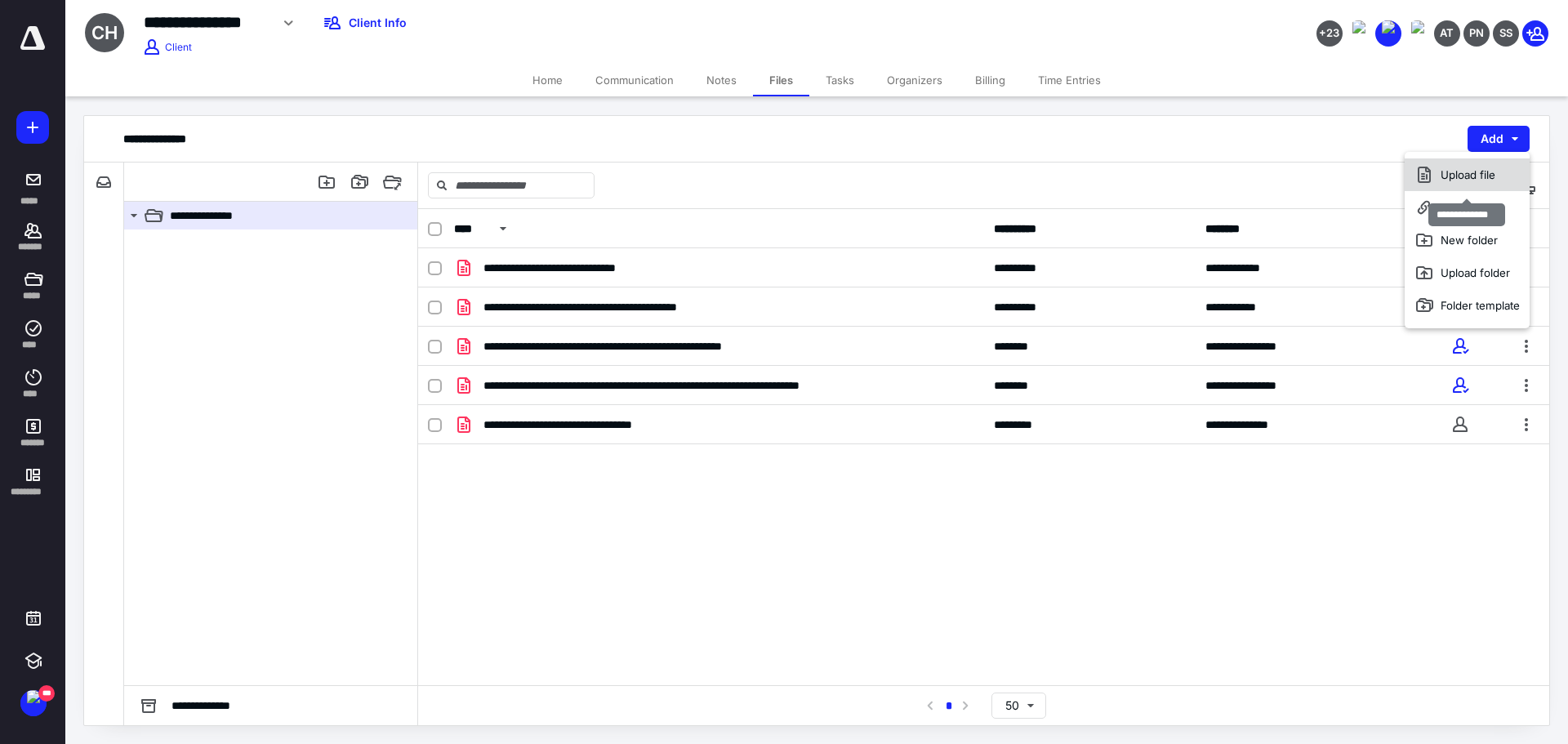 click on "Upload file" at bounding box center [1467, 175] 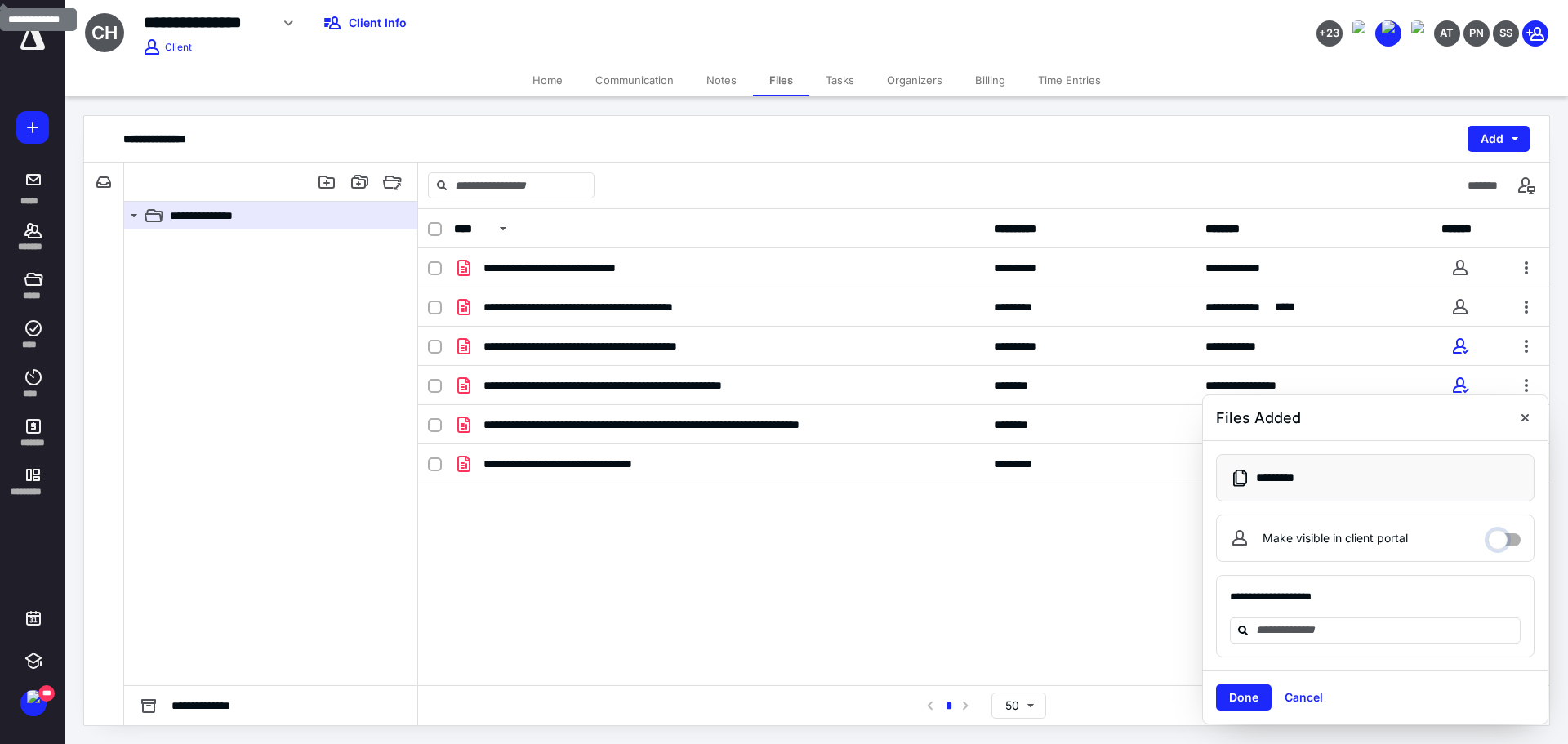 click on "Make visible in client portal" at bounding box center [1504, 536] 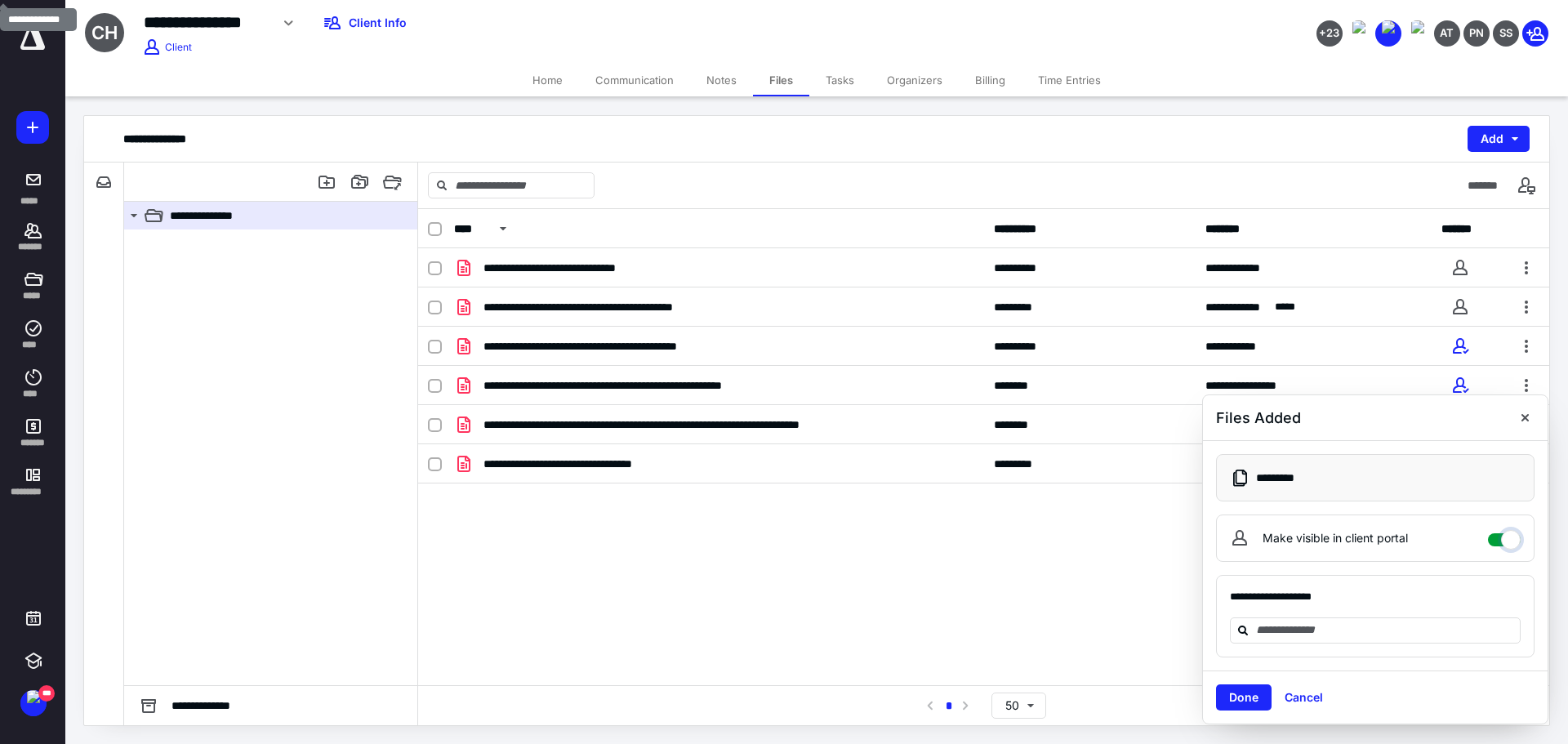 checkbox on "****" 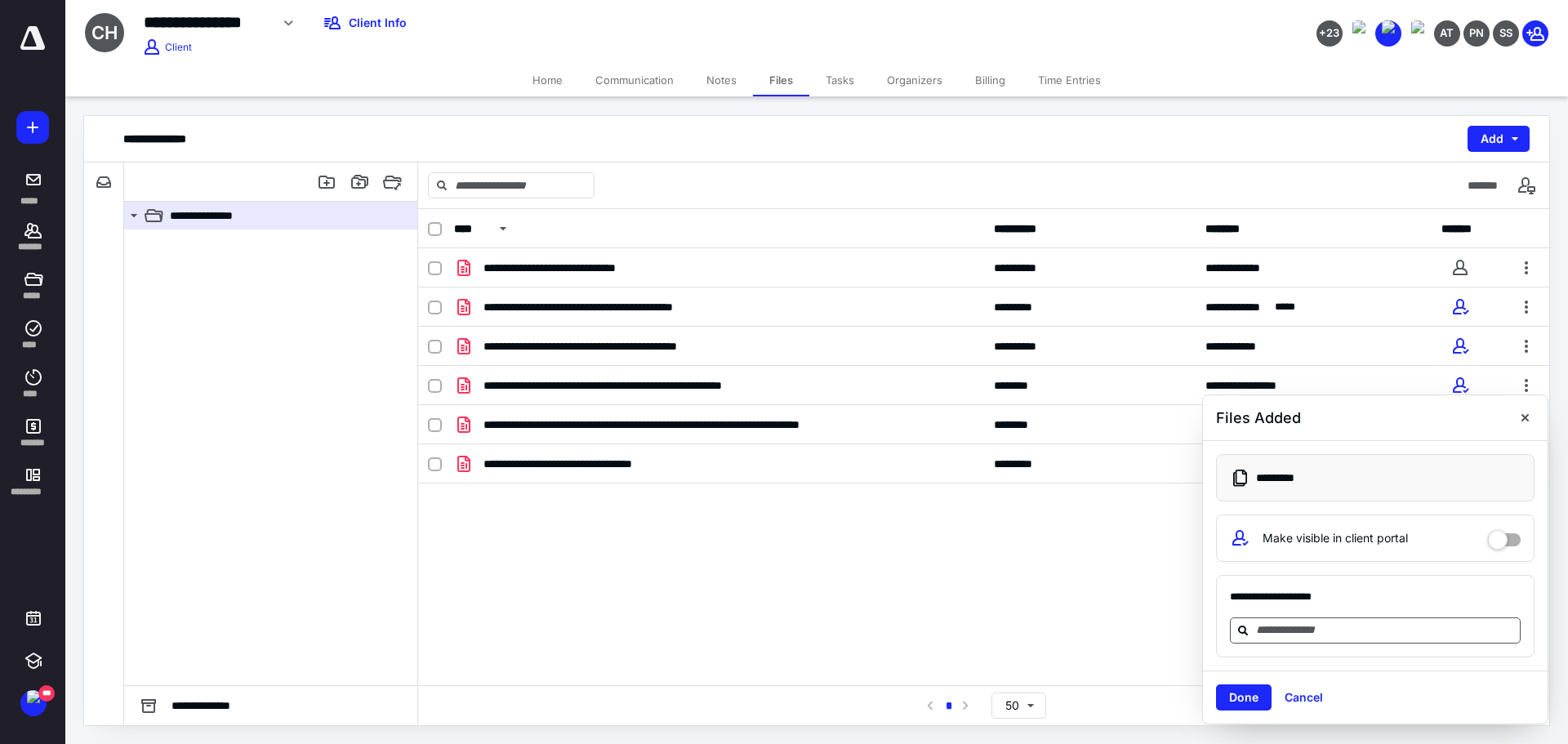 click at bounding box center [1385, 630] 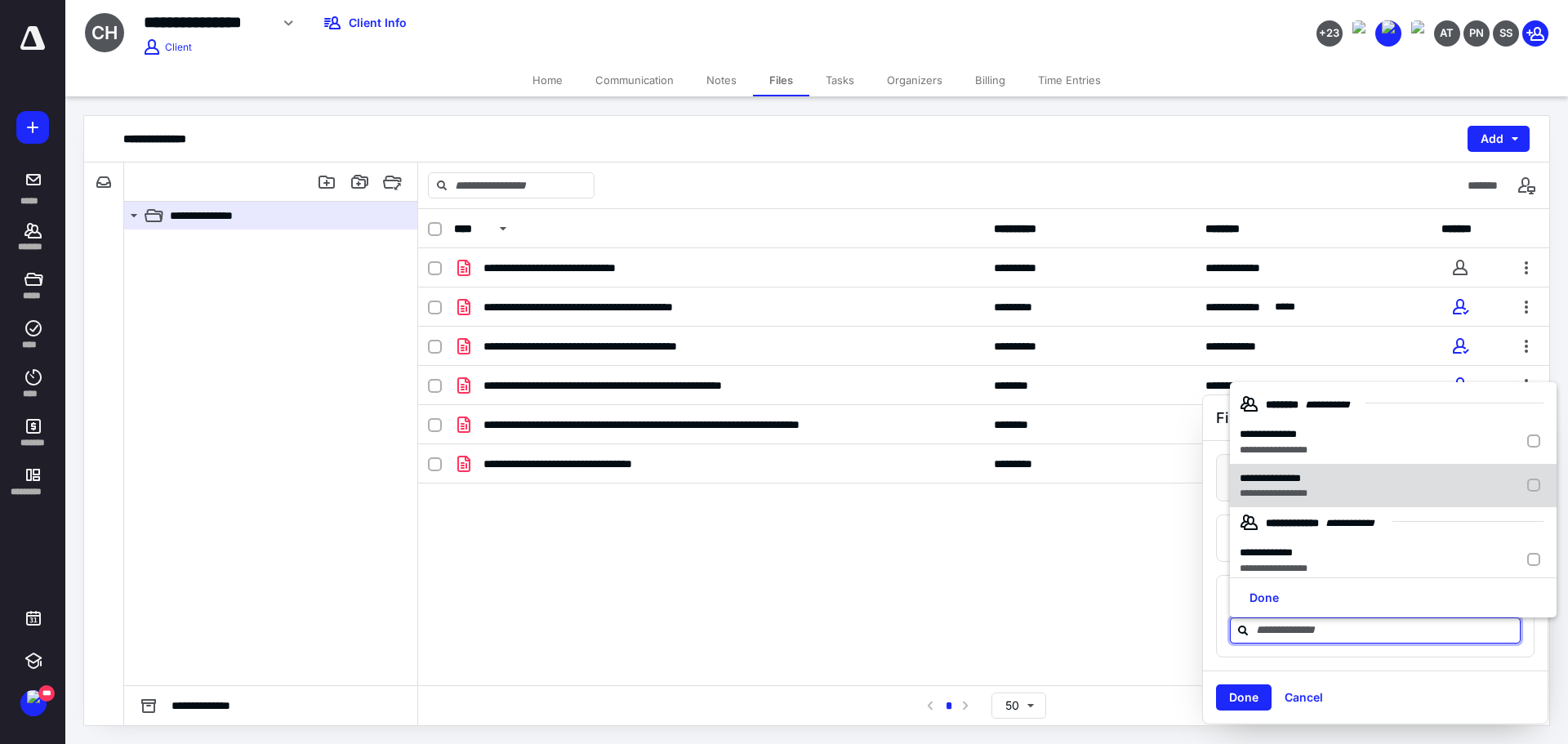 click at bounding box center (1537, 486) 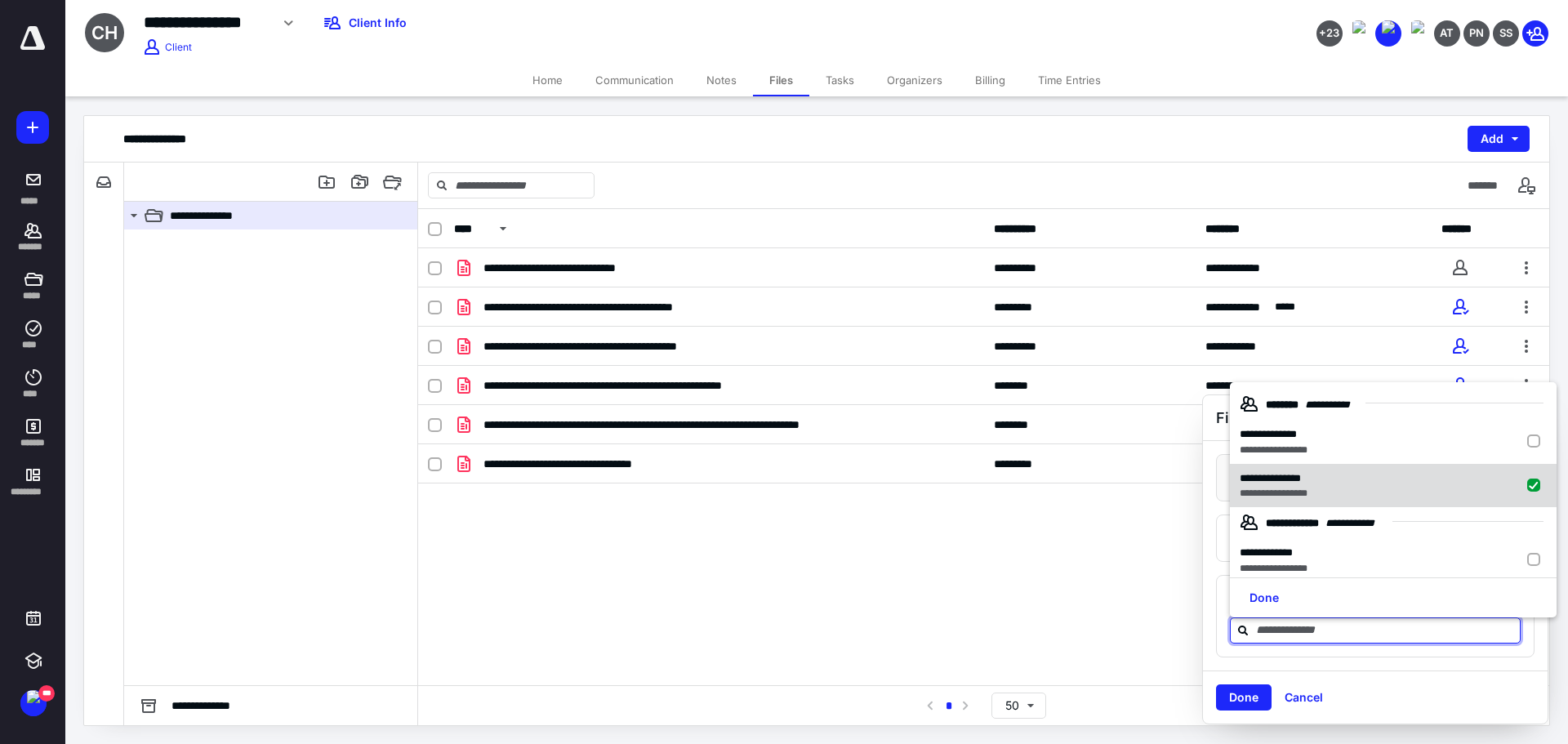 checkbox on "true" 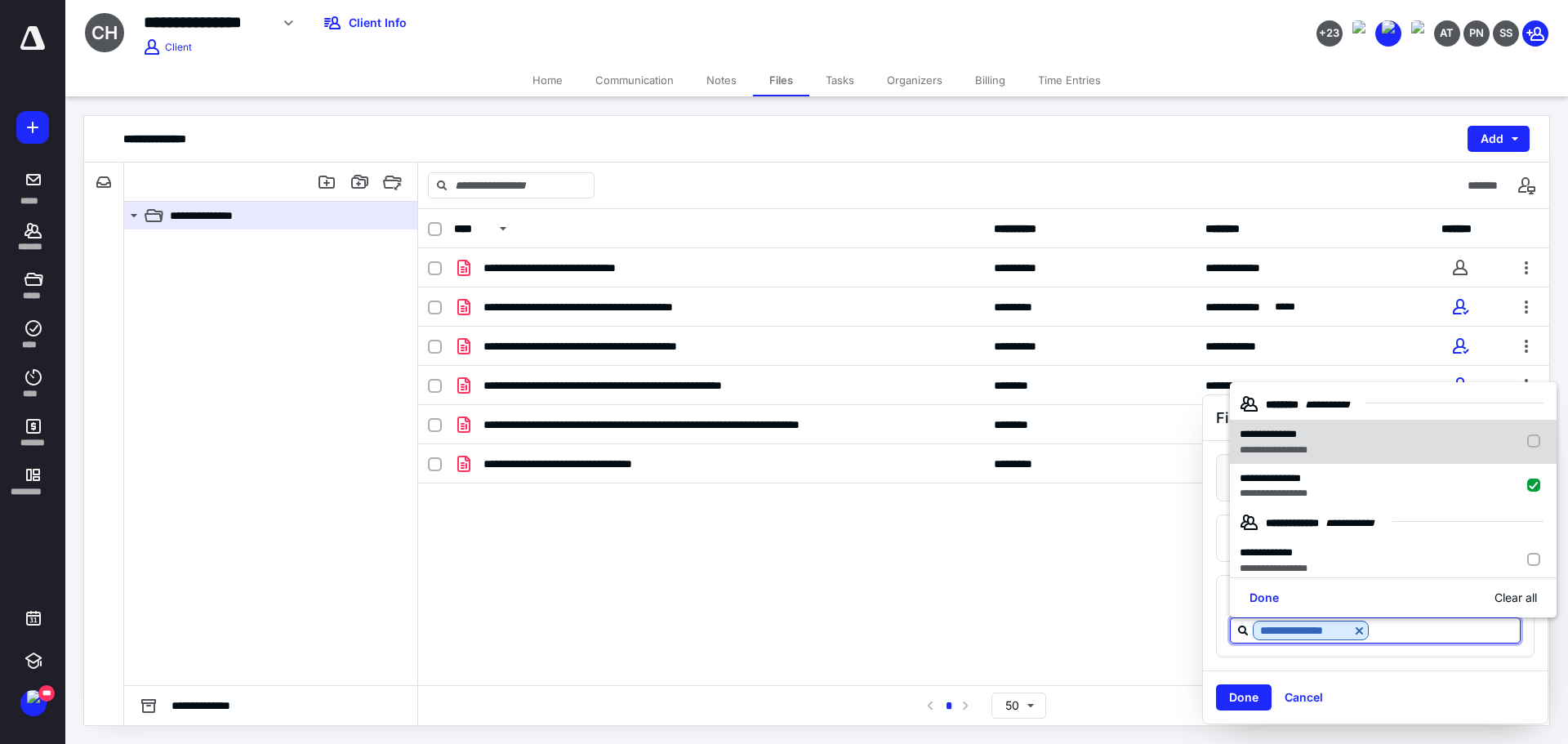 click at bounding box center (1537, 442) 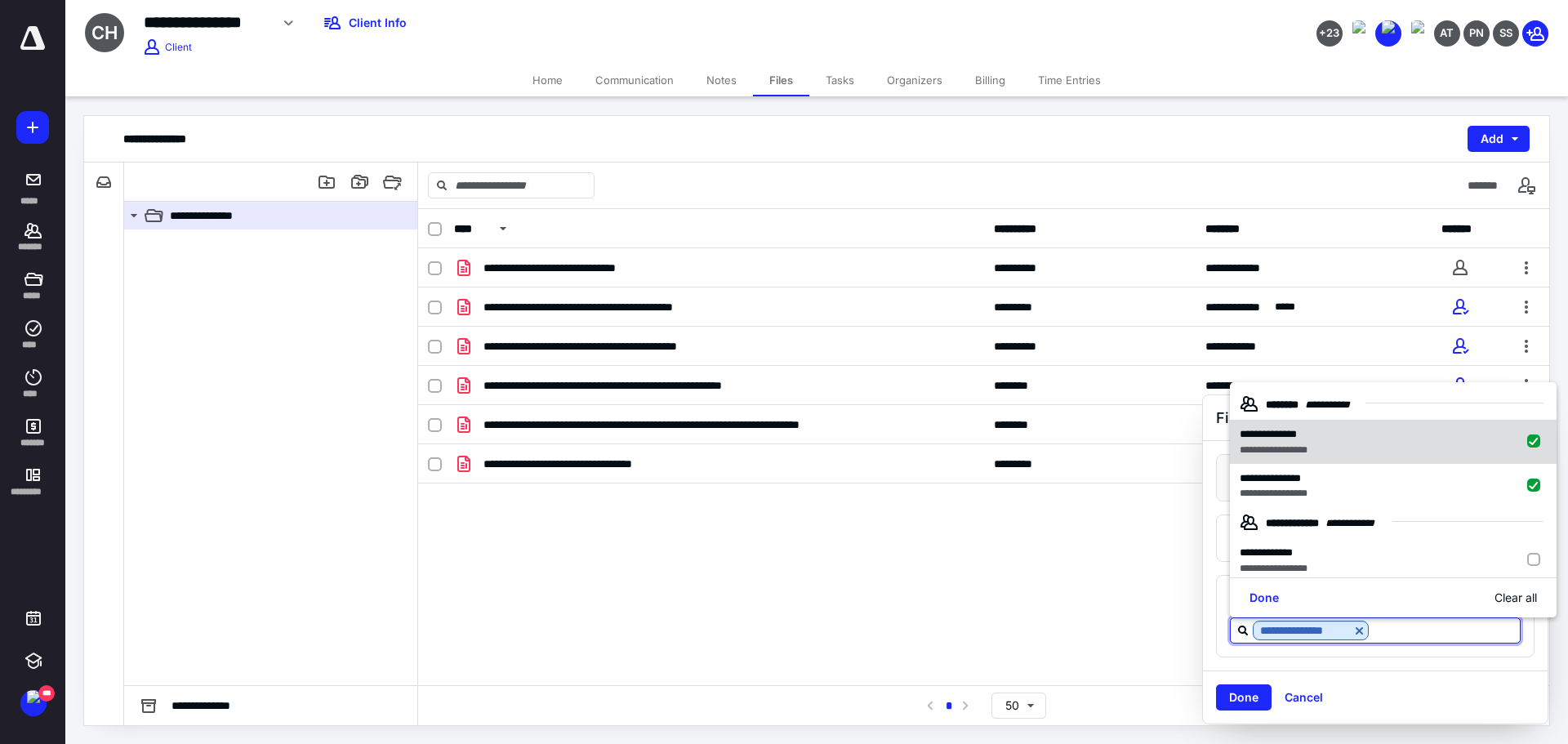 checkbox on "true" 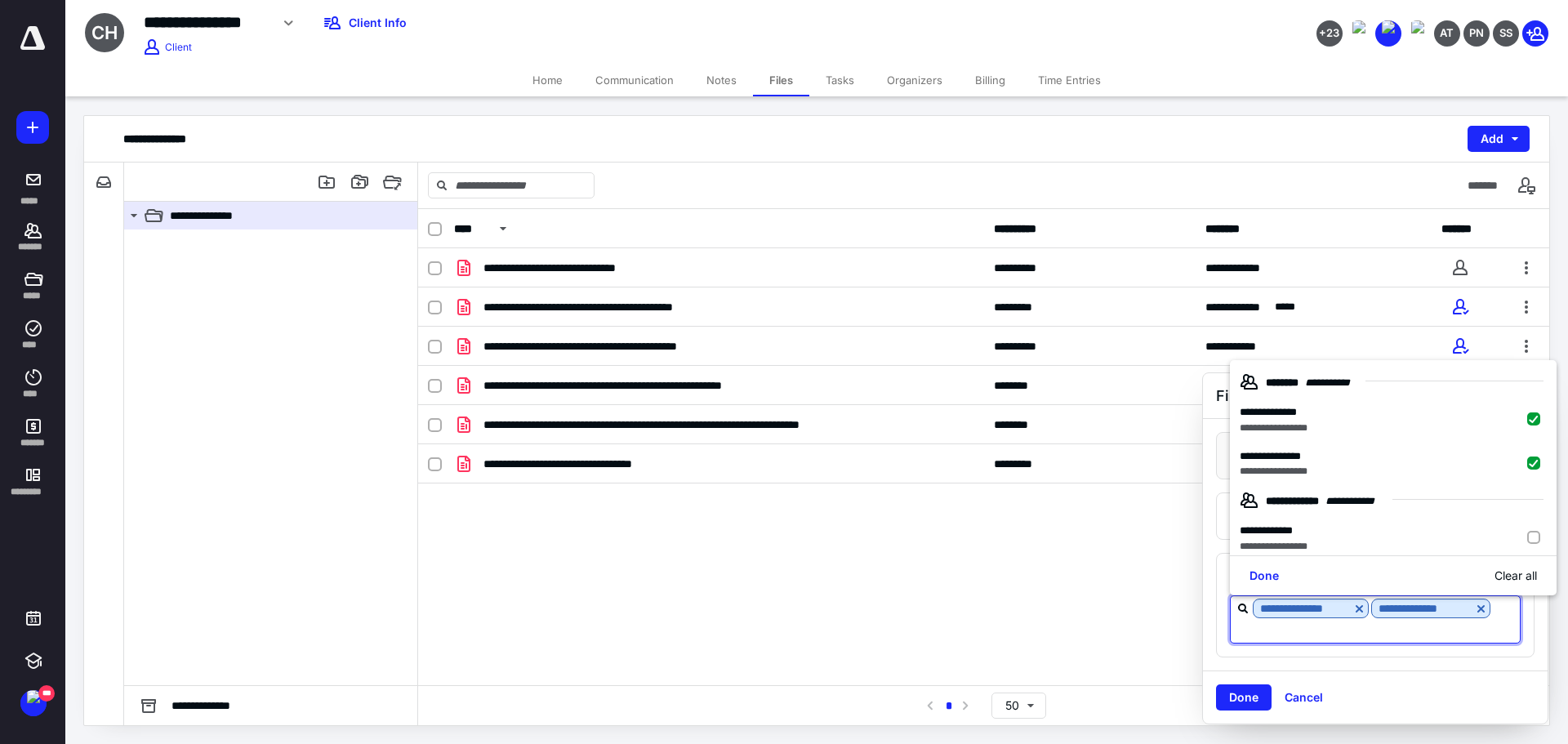 click on "**********" at bounding box center [1375, 545] 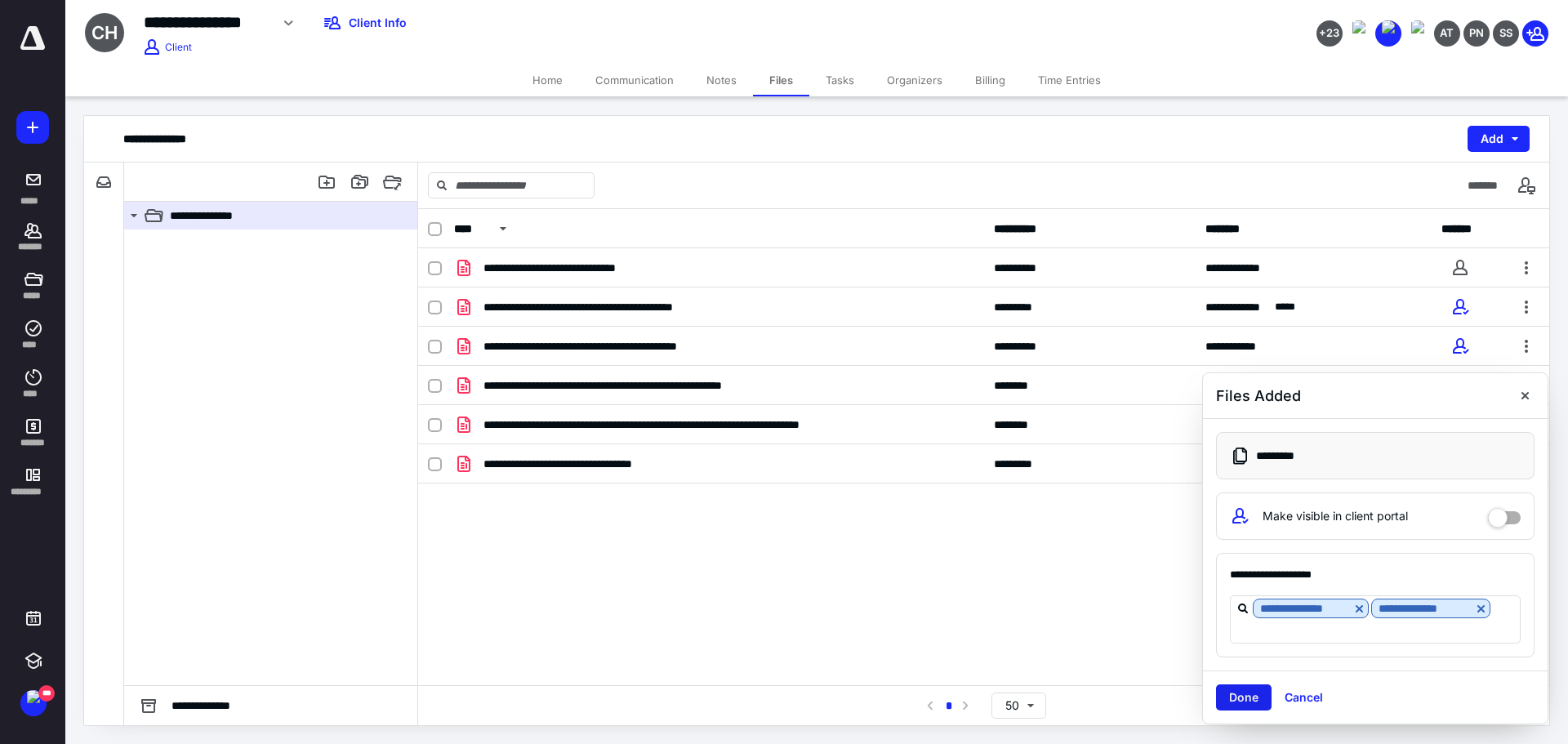 click on "Done" at bounding box center (1244, 697) 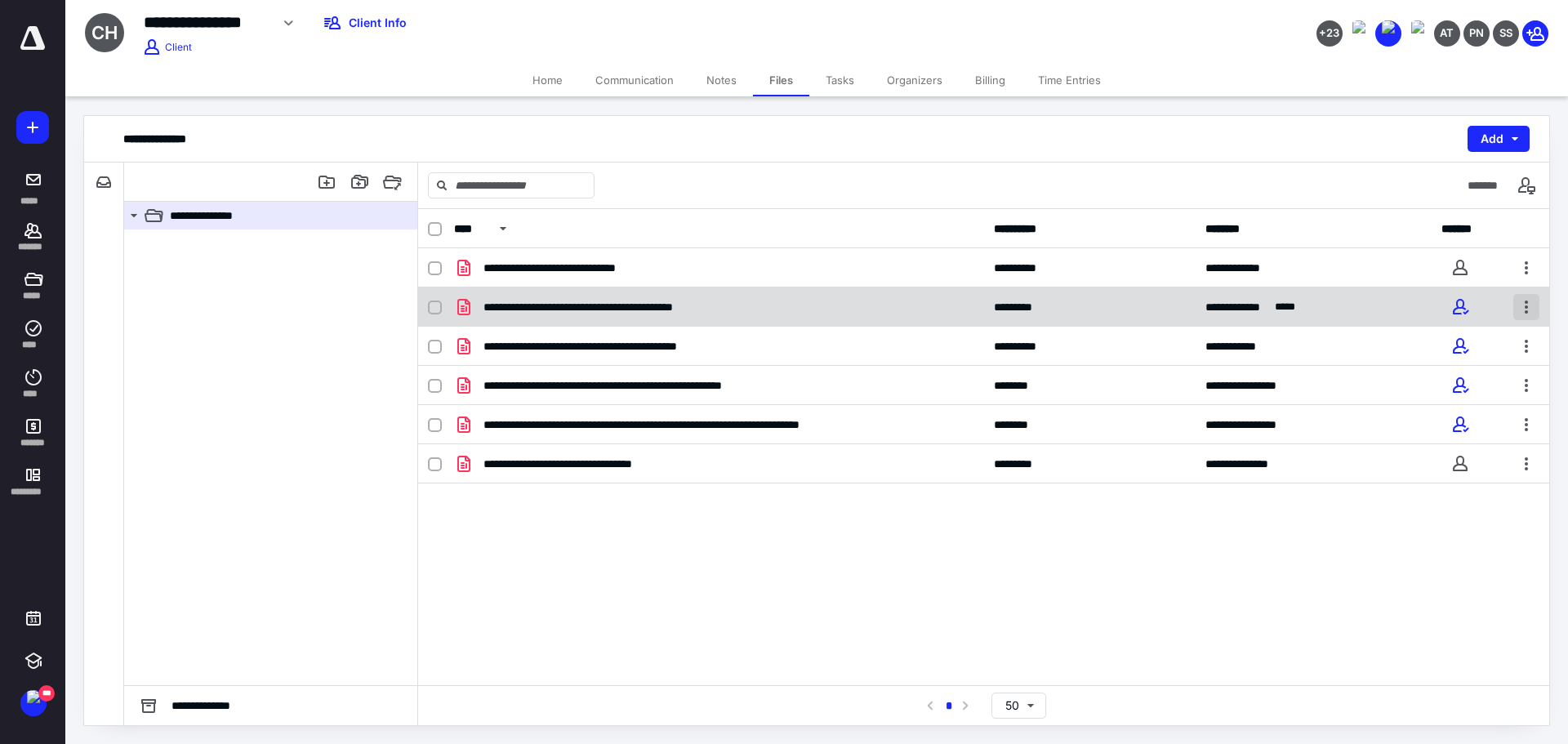 click at bounding box center [1526, 307] 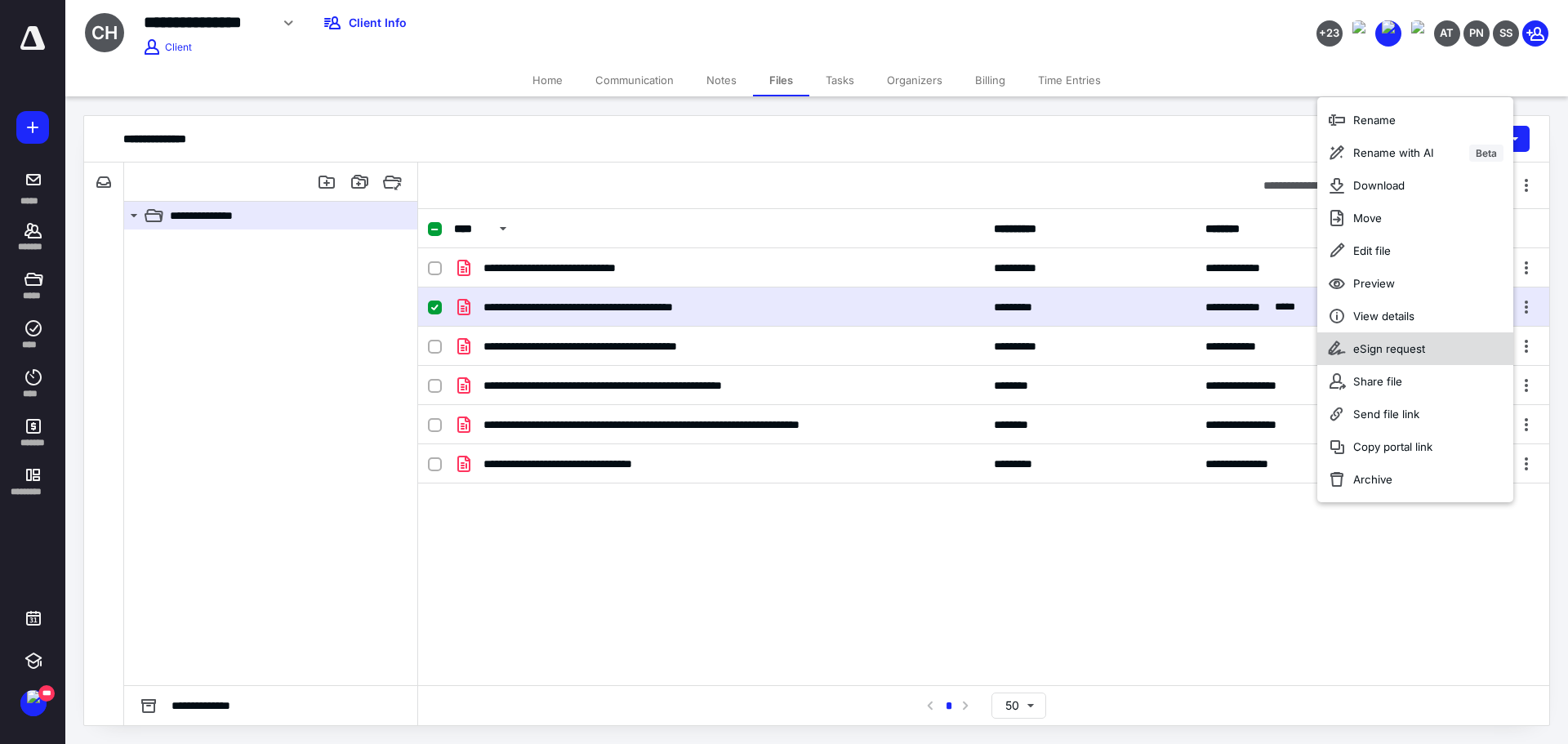 click on "eSign request" at bounding box center [1415, 349] 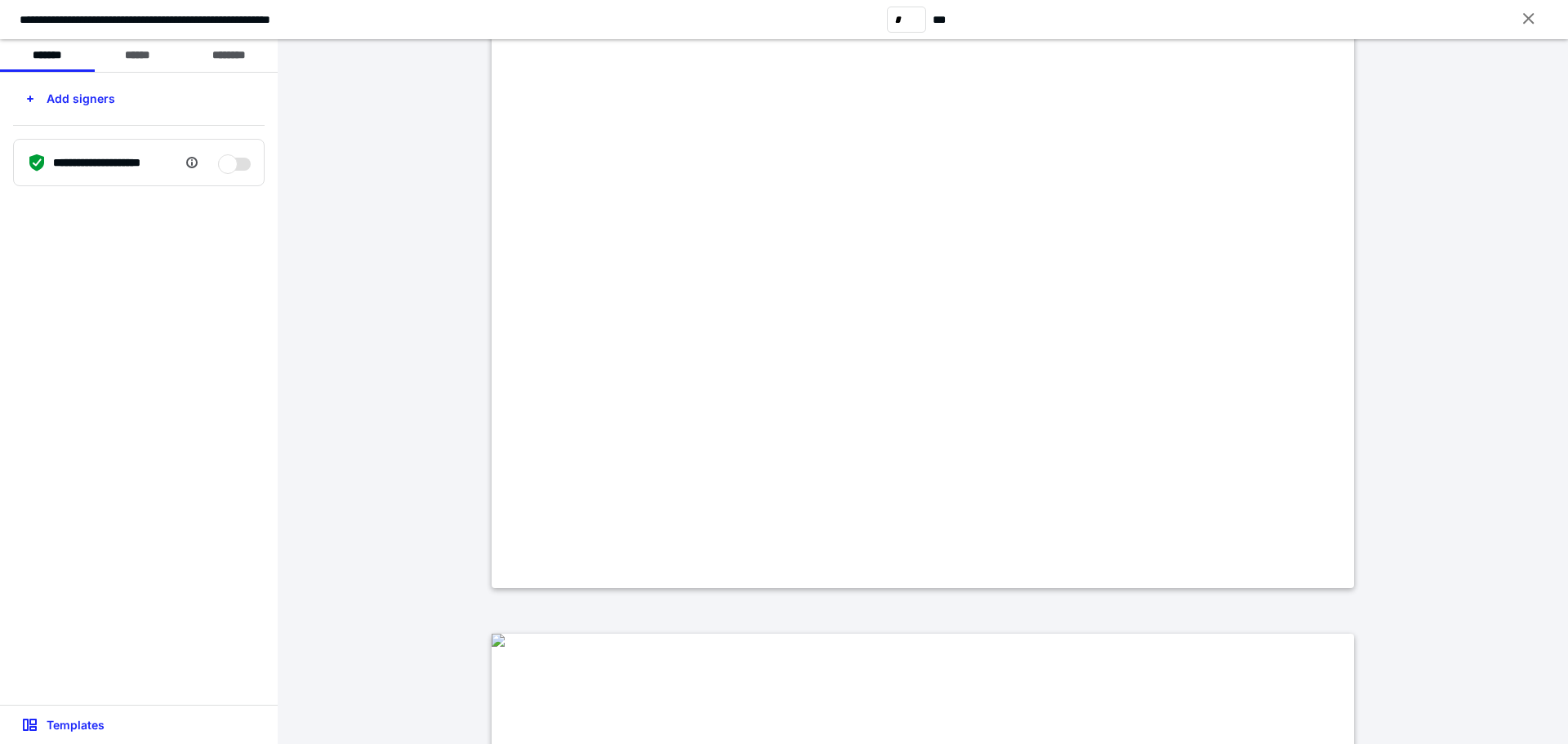 scroll, scrollTop: 245, scrollLeft: 0, axis: vertical 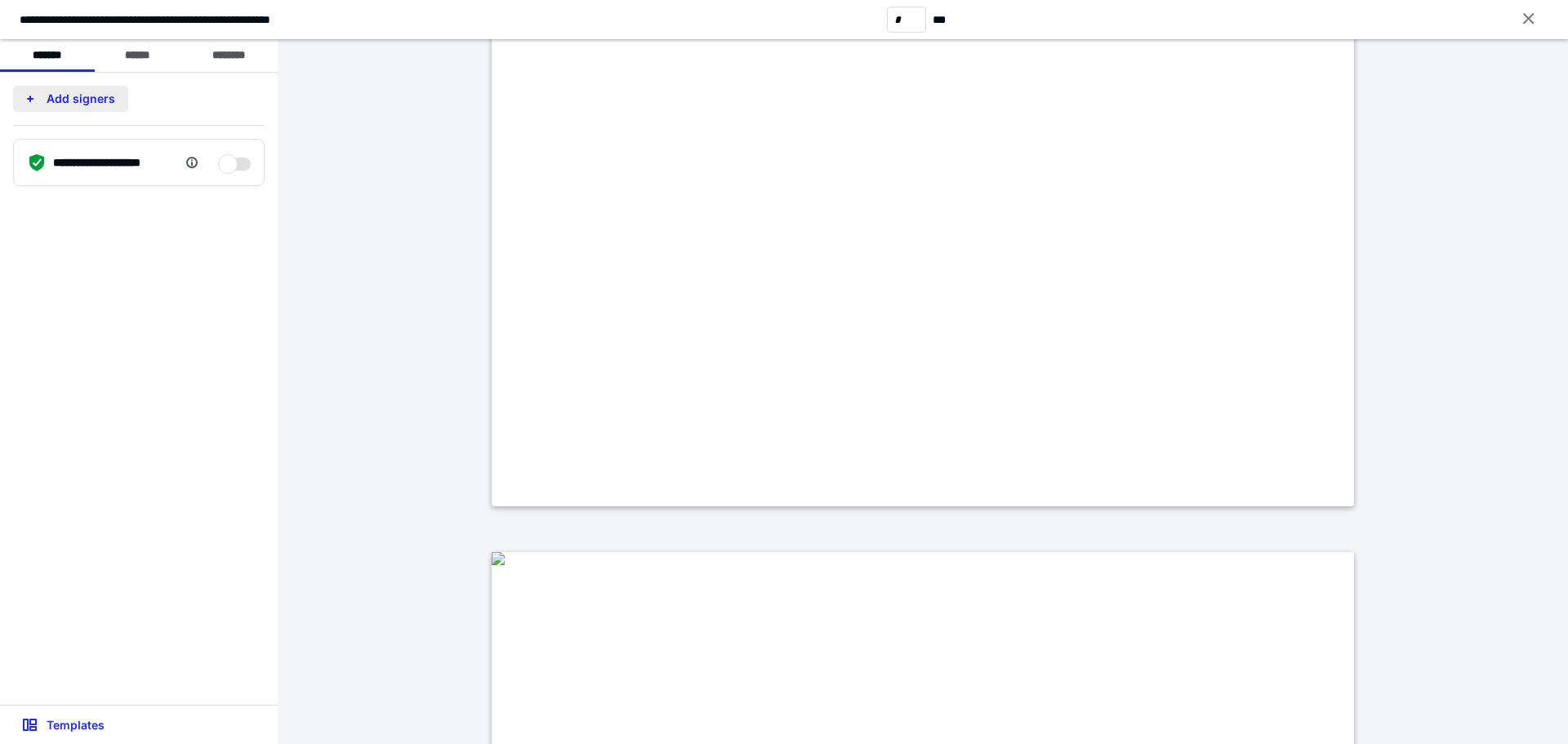 click on "Add signers" at bounding box center [70, 99] 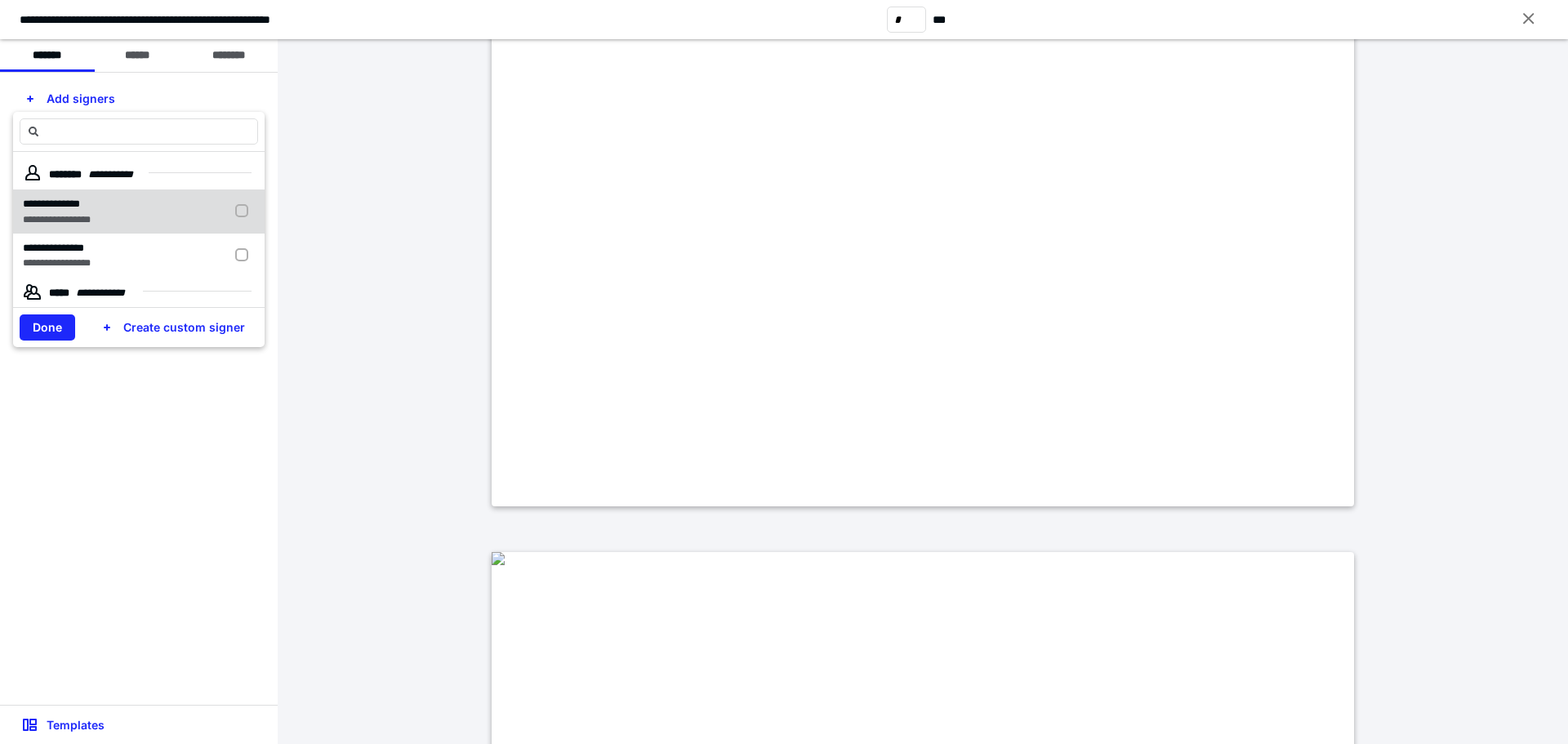 click at bounding box center (245, 212) 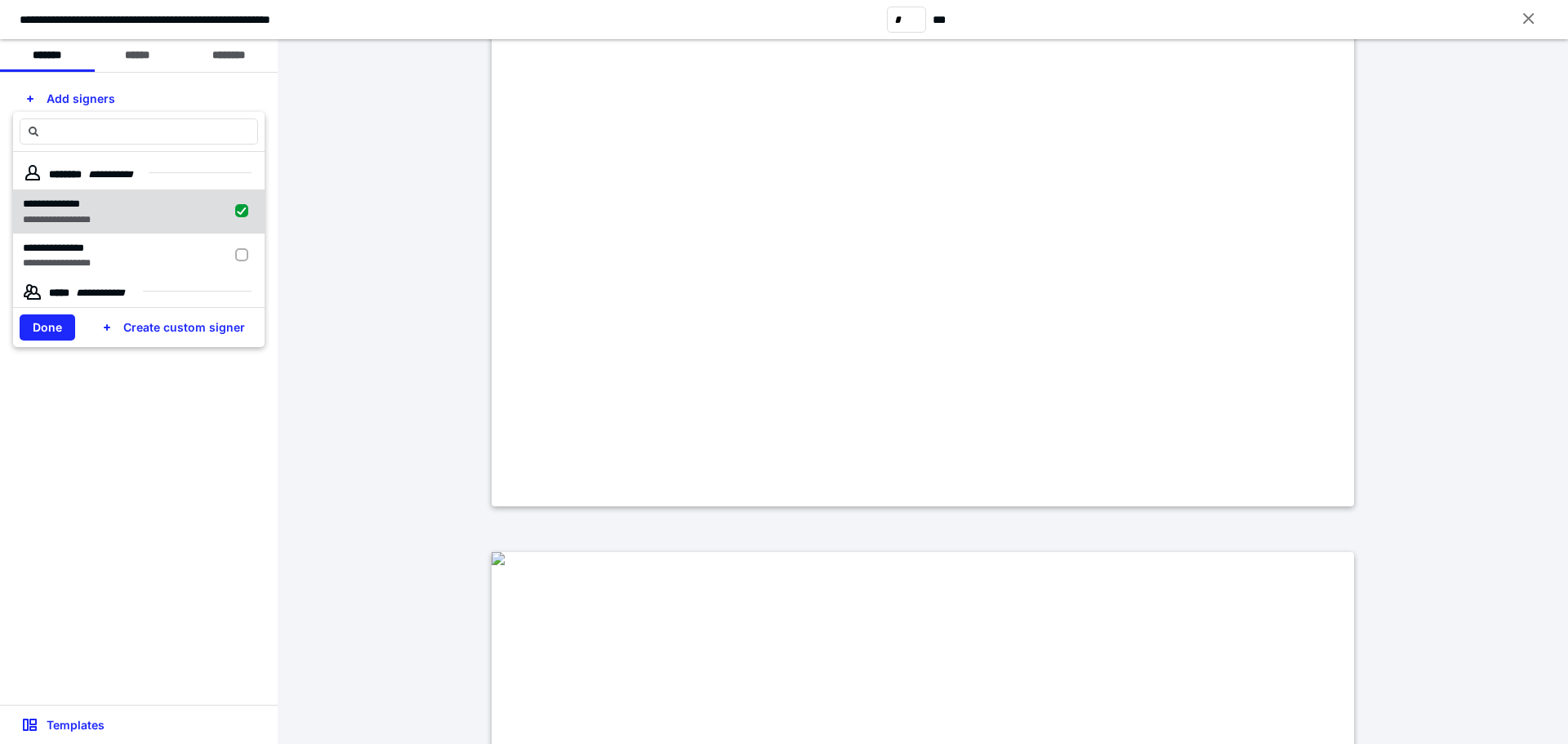 checkbox on "true" 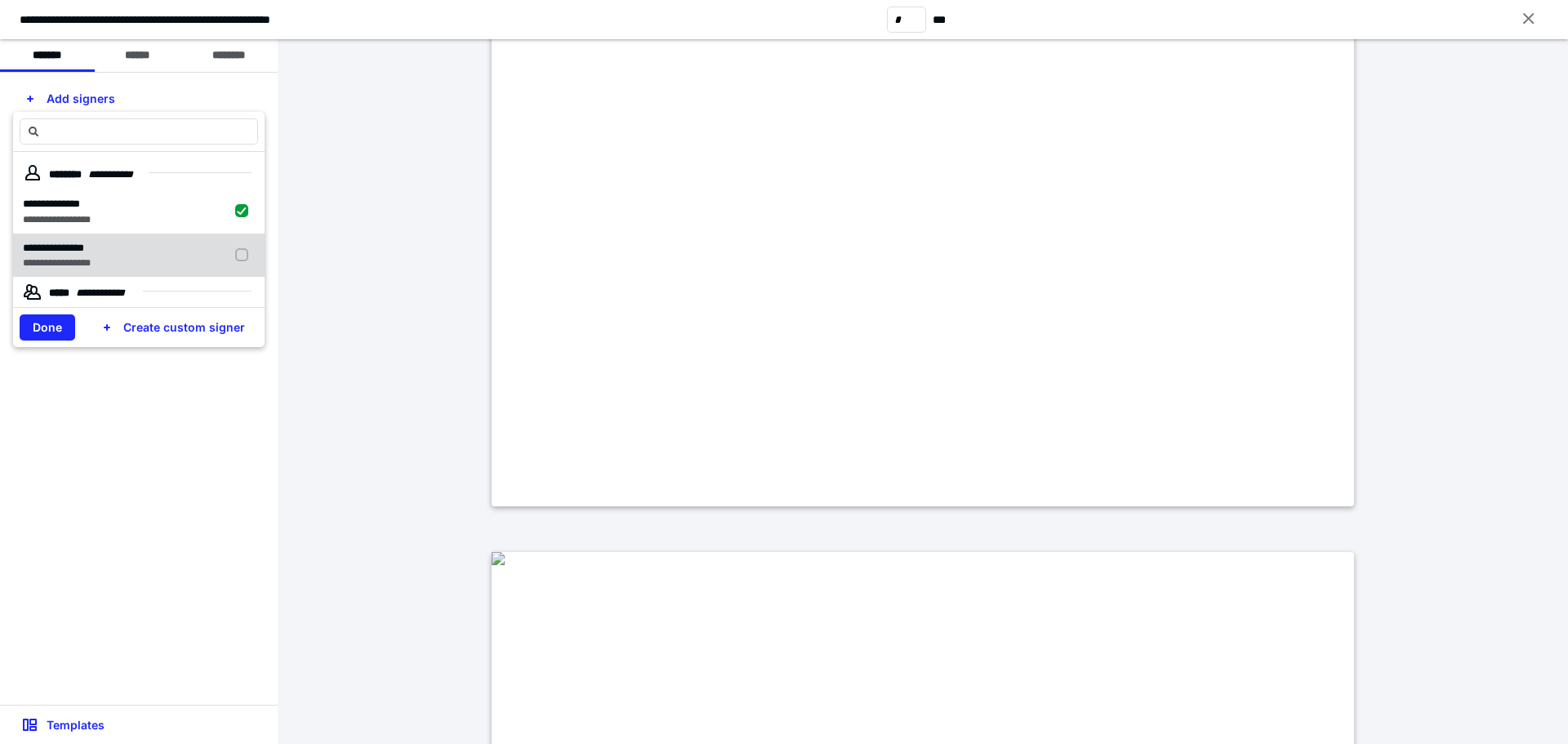 click at bounding box center [245, 256] 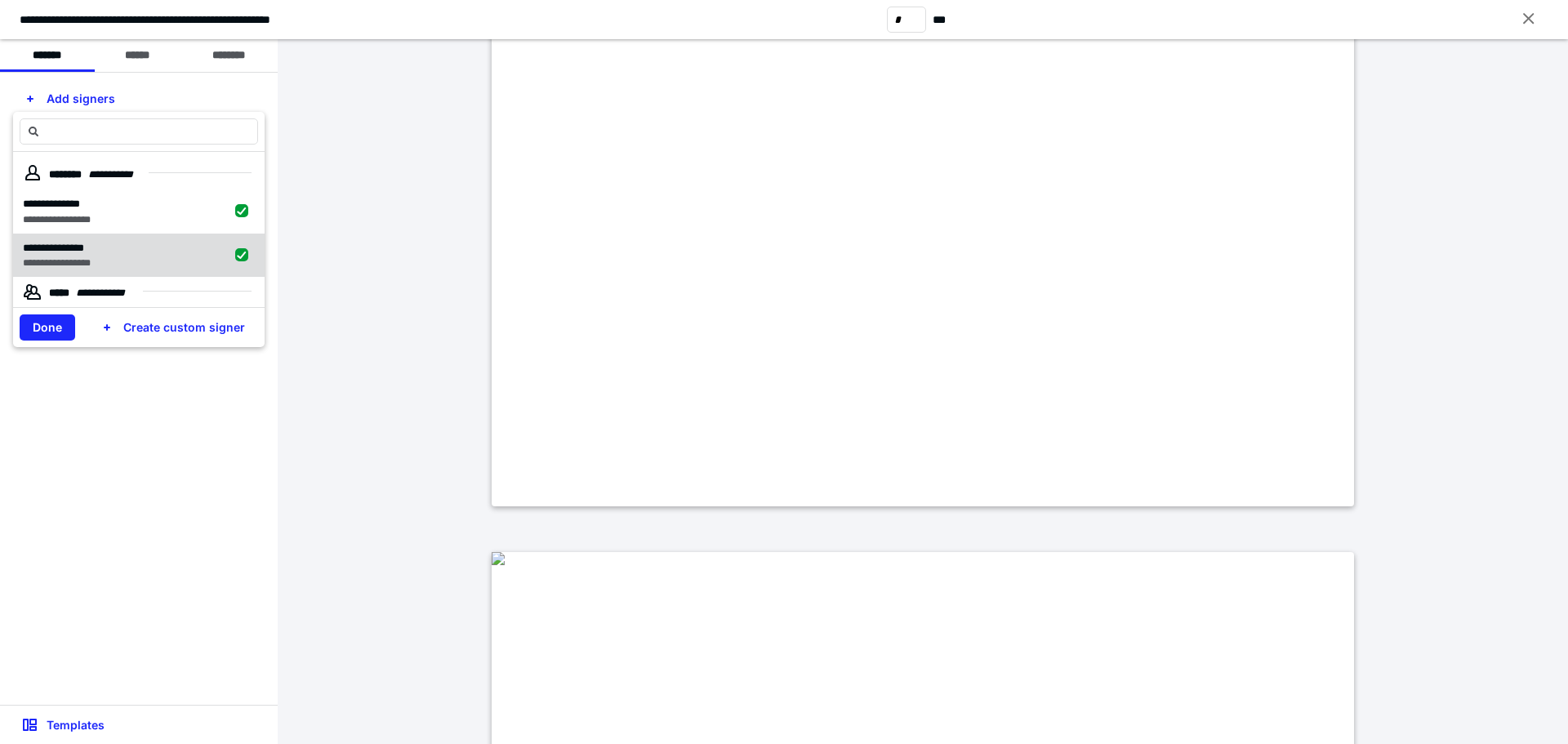checkbox on "true" 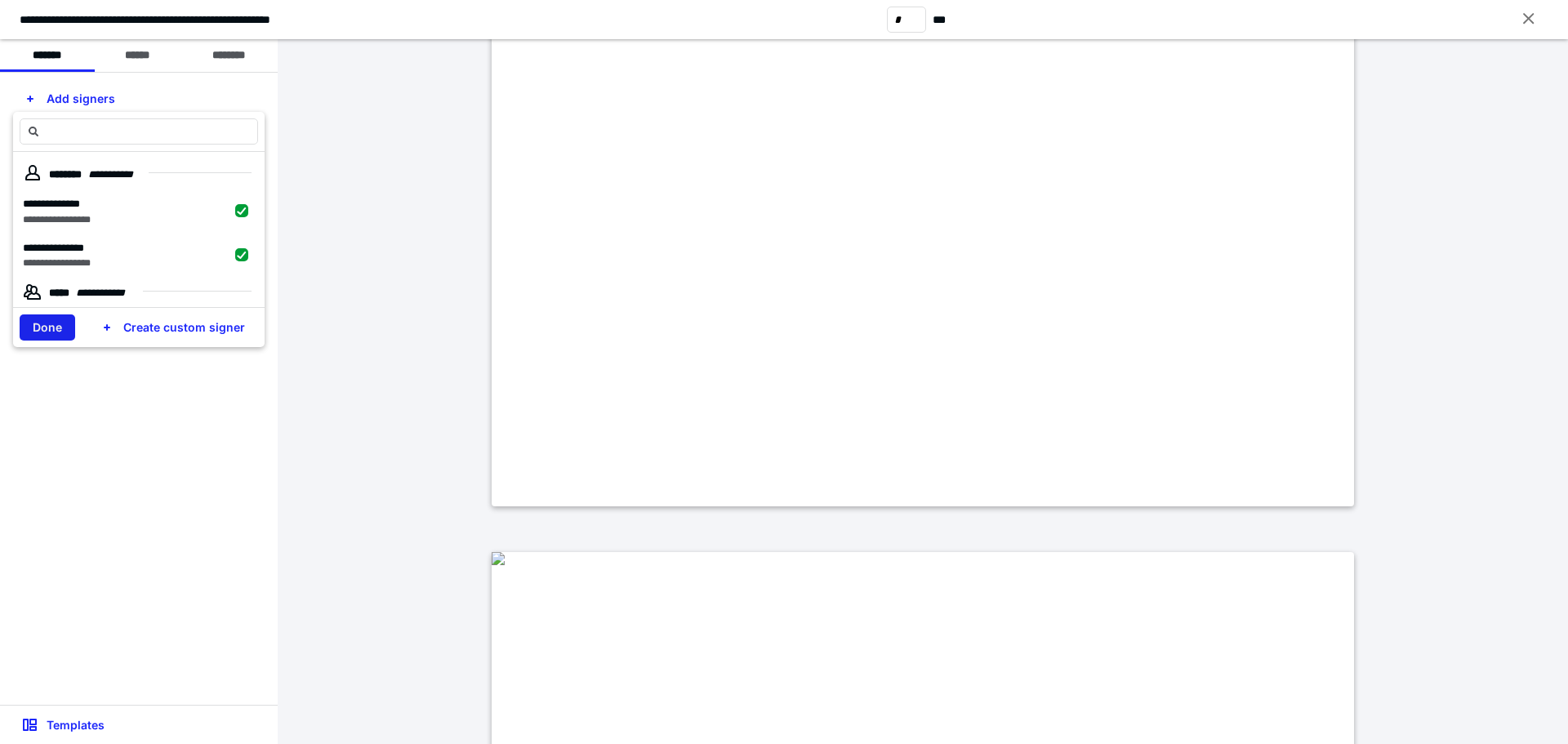 click on "Done" at bounding box center (47, 327) 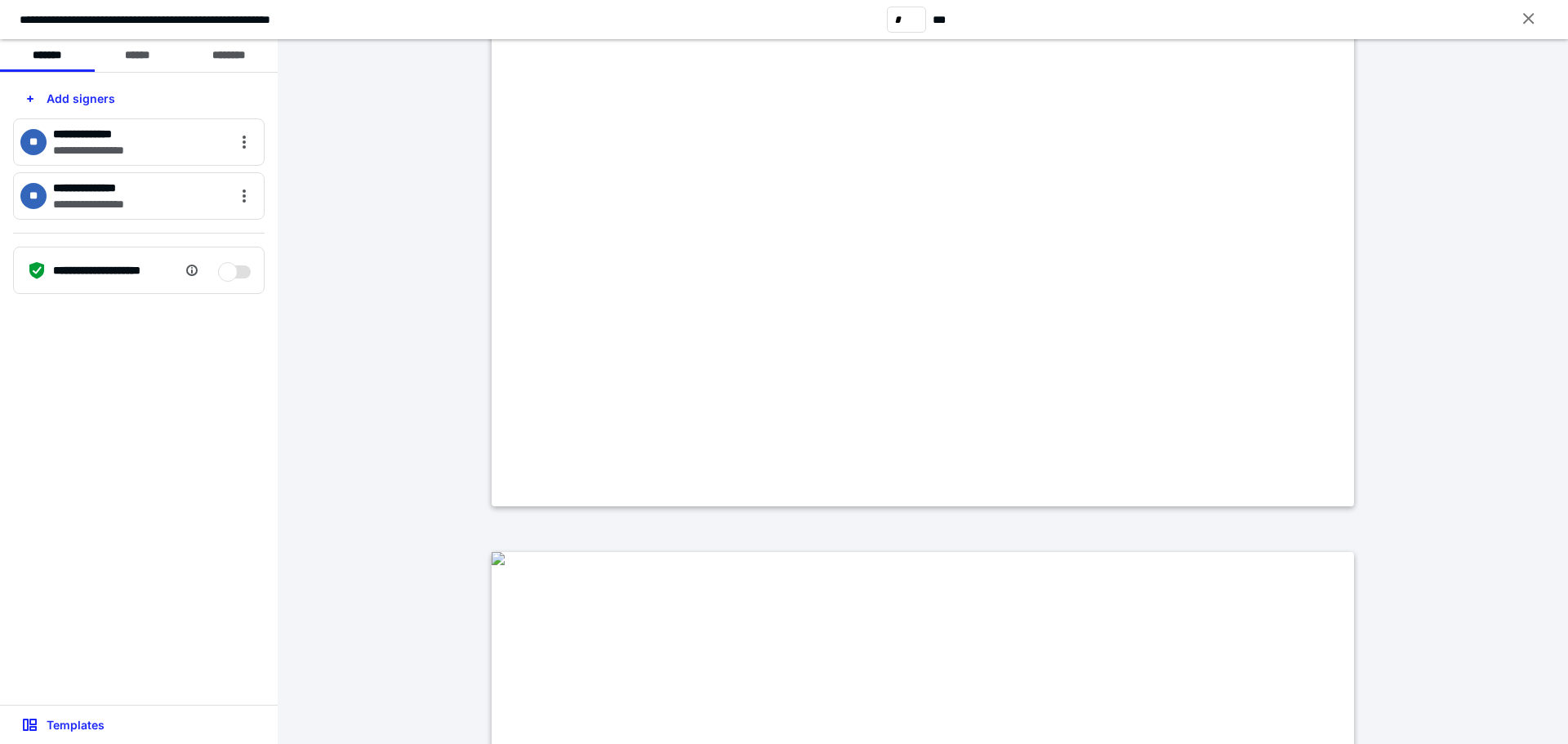 scroll, scrollTop: 163, scrollLeft: 0, axis: vertical 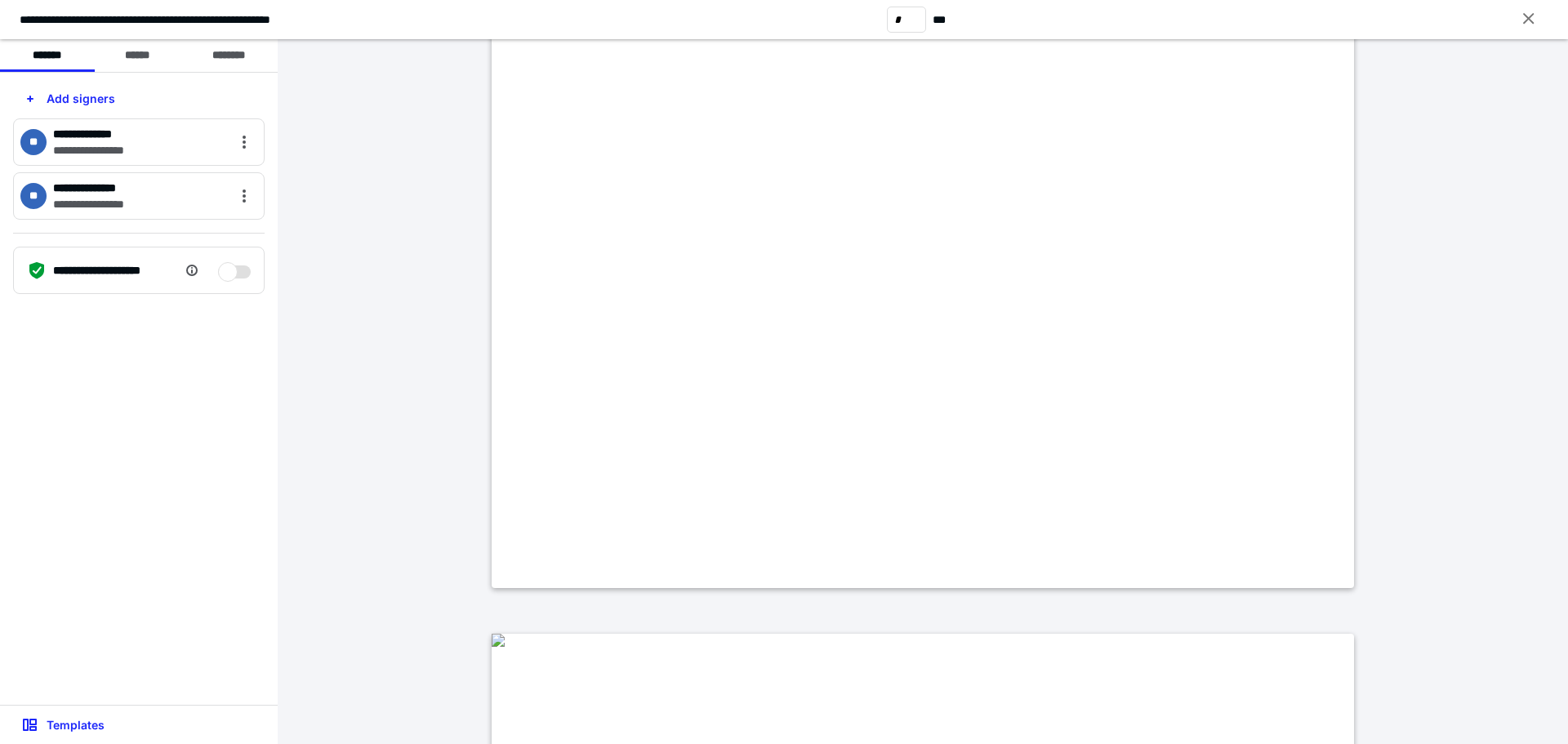 click at bounding box center (498, -72) 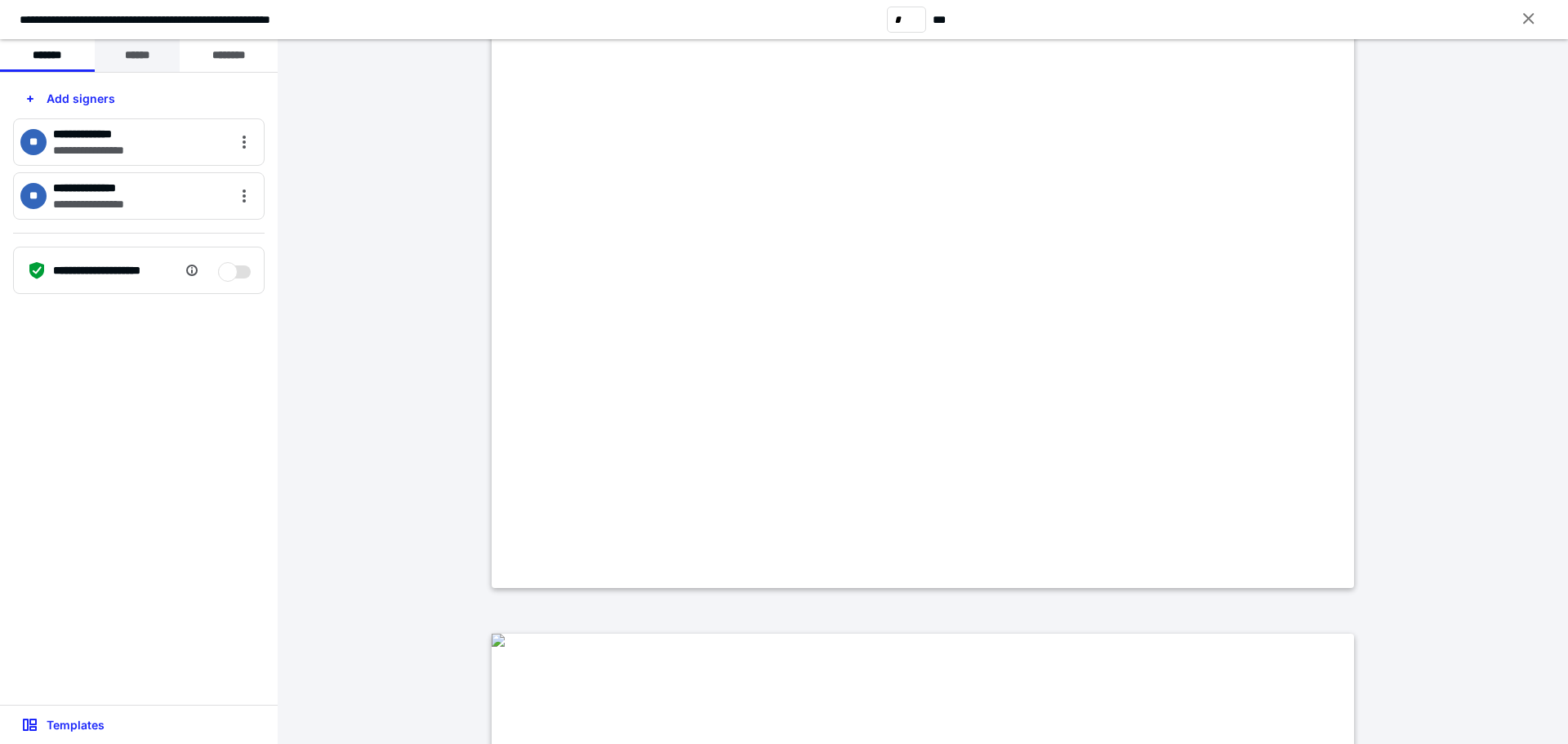 click on "******" at bounding box center [137, 56] 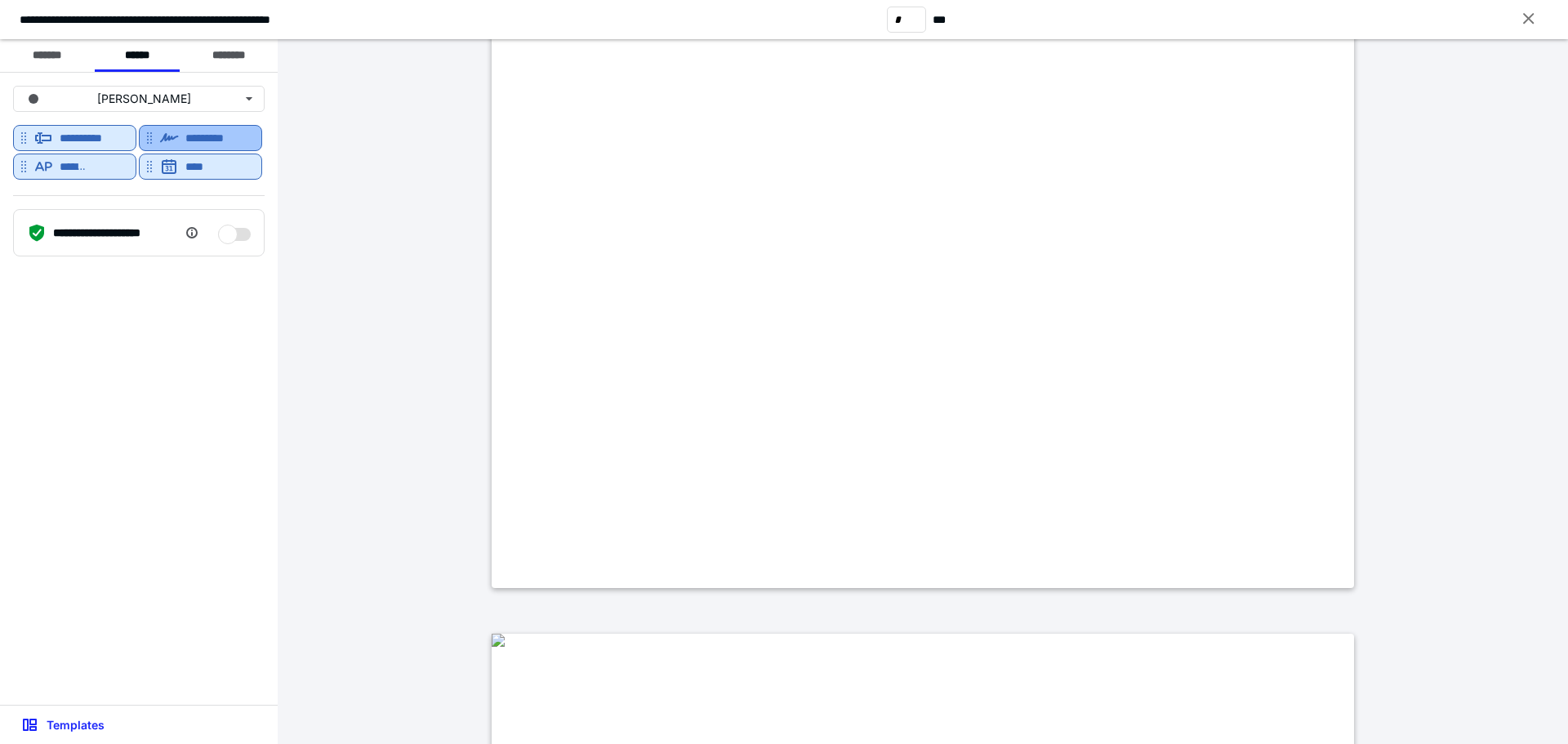 click 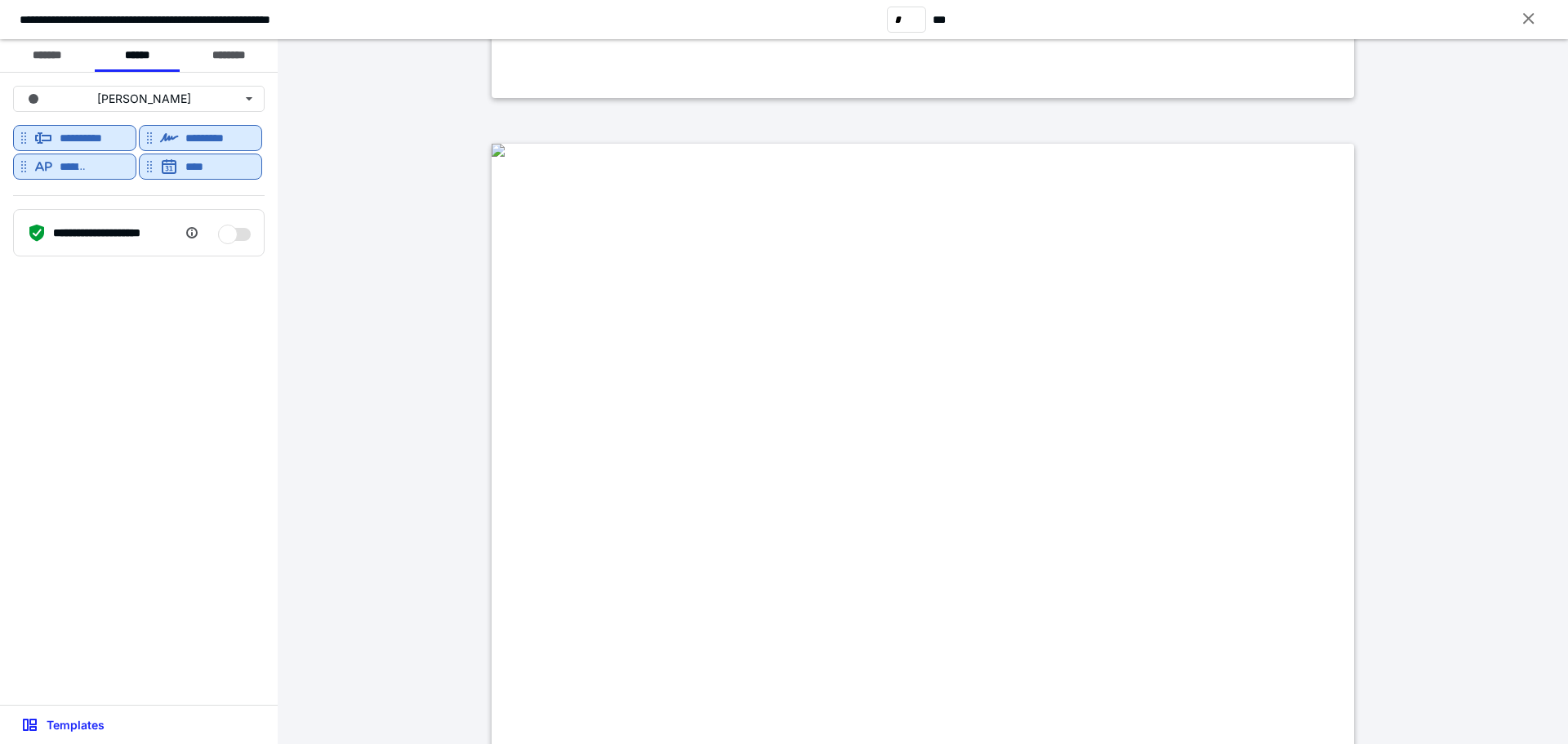 scroll, scrollTop: 898, scrollLeft: 0, axis: vertical 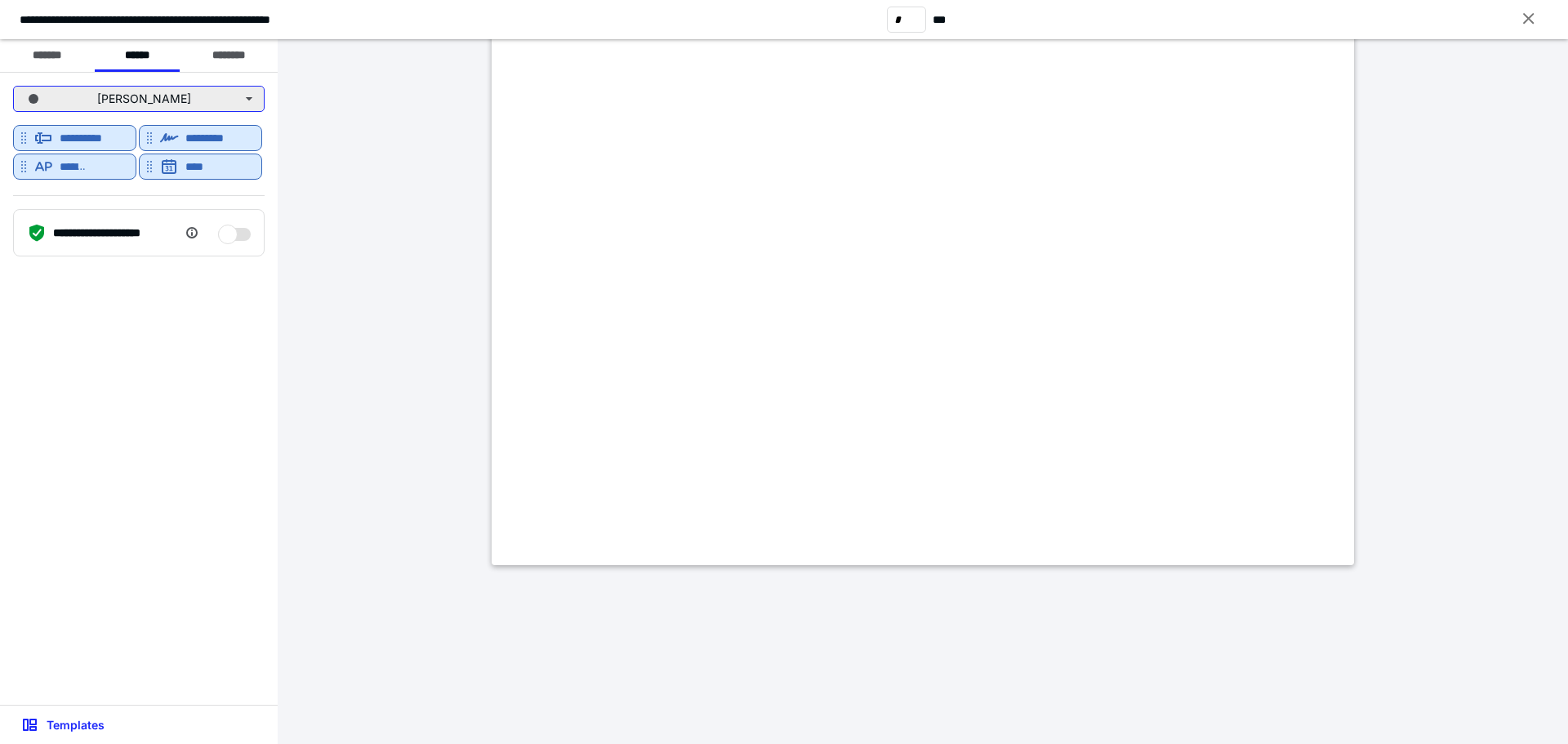 click on "[PERSON_NAME]" at bounding box center (139, 99) 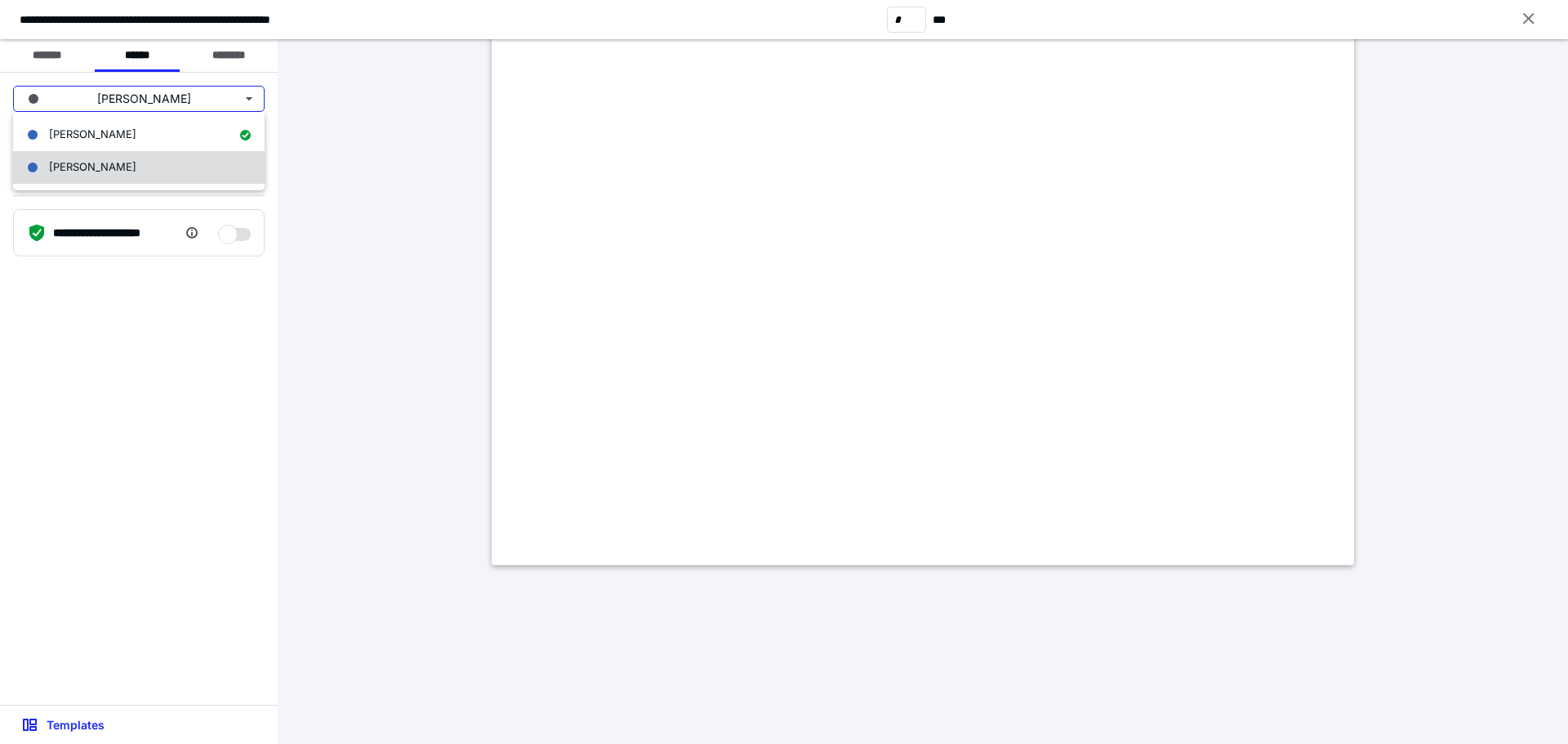 click on "[PERSON_NAME]" at bounding box center (139, 167) 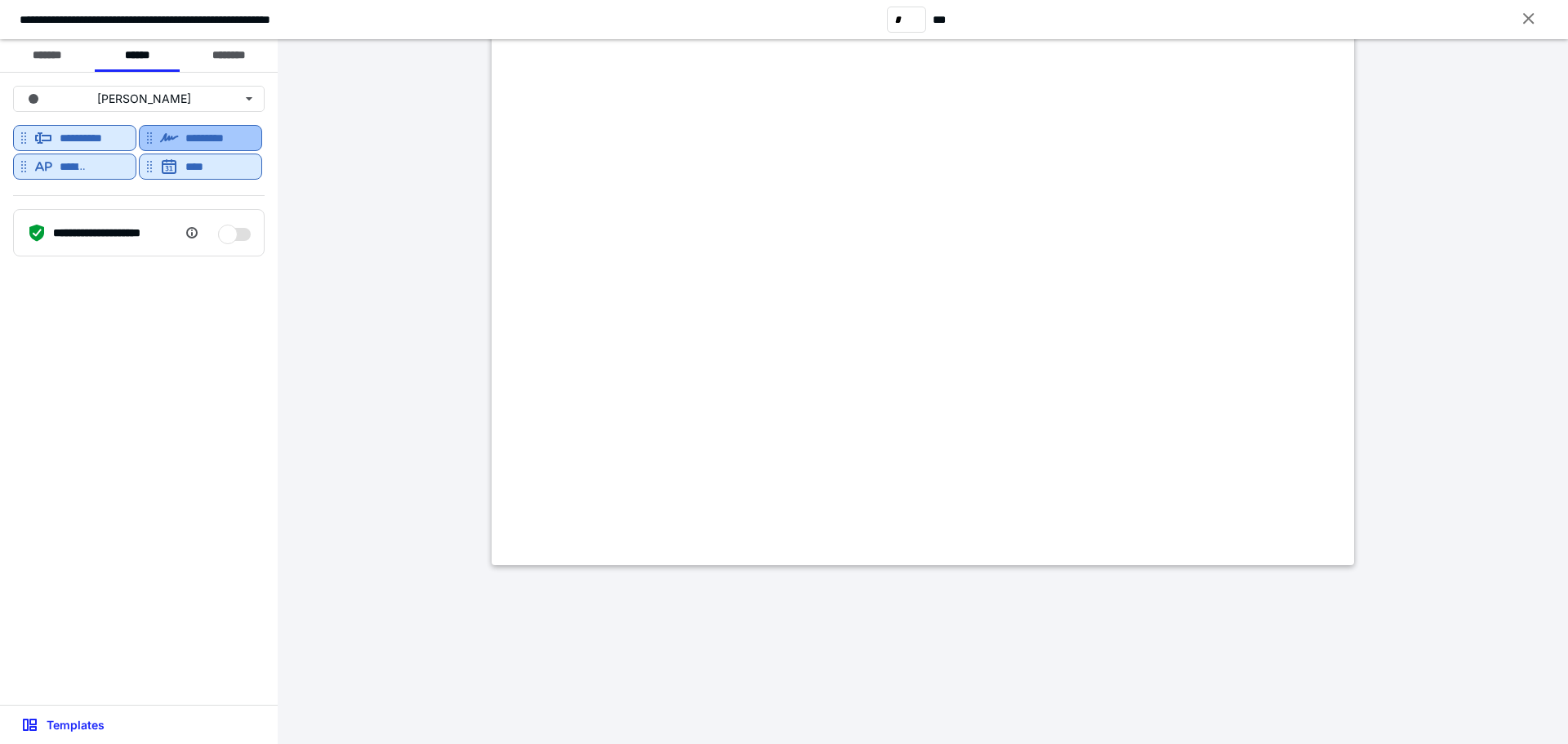 click on "*********" at bounding box center [214, 138] 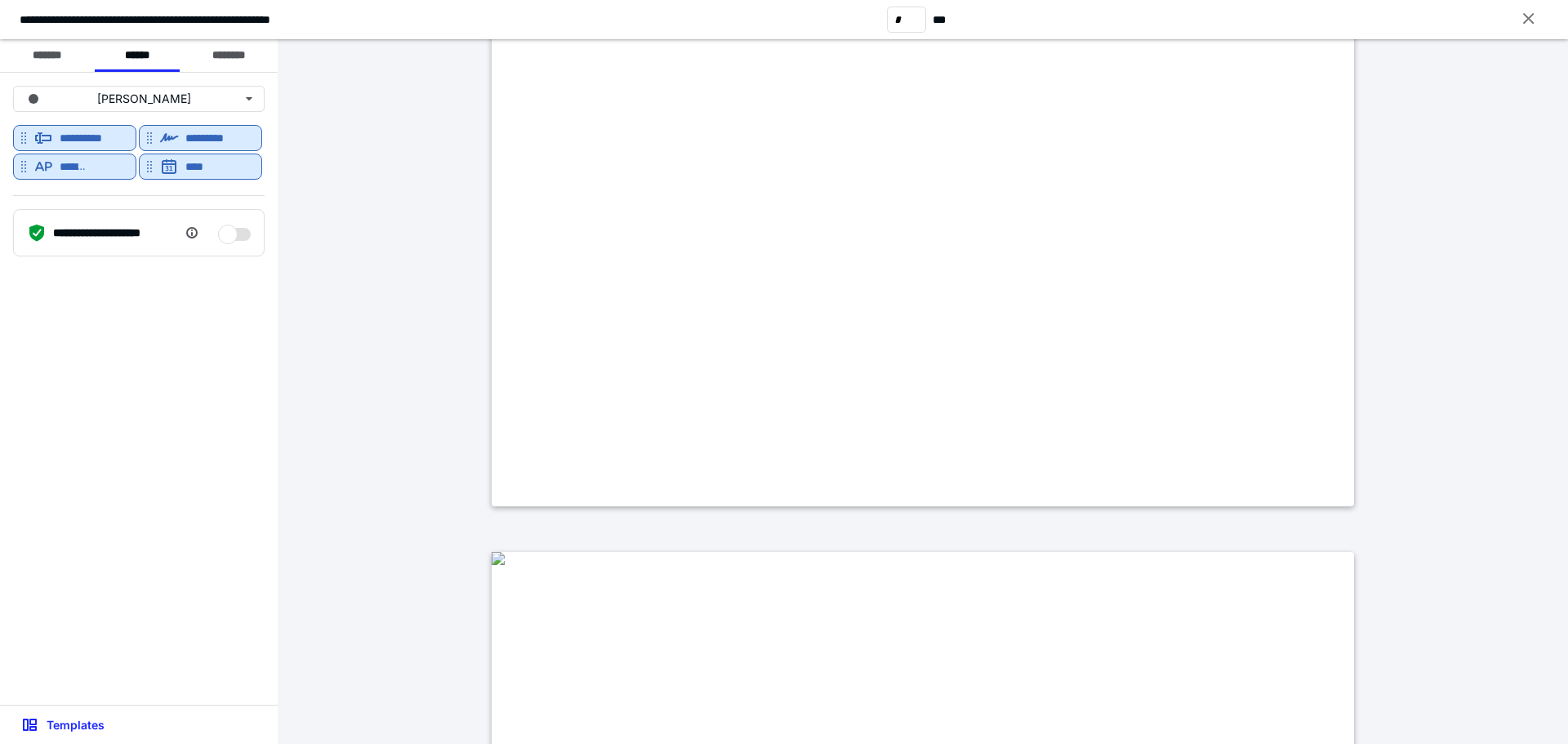 scroll, scrollTop: 163, scrollLeft: 0, axis: vertical 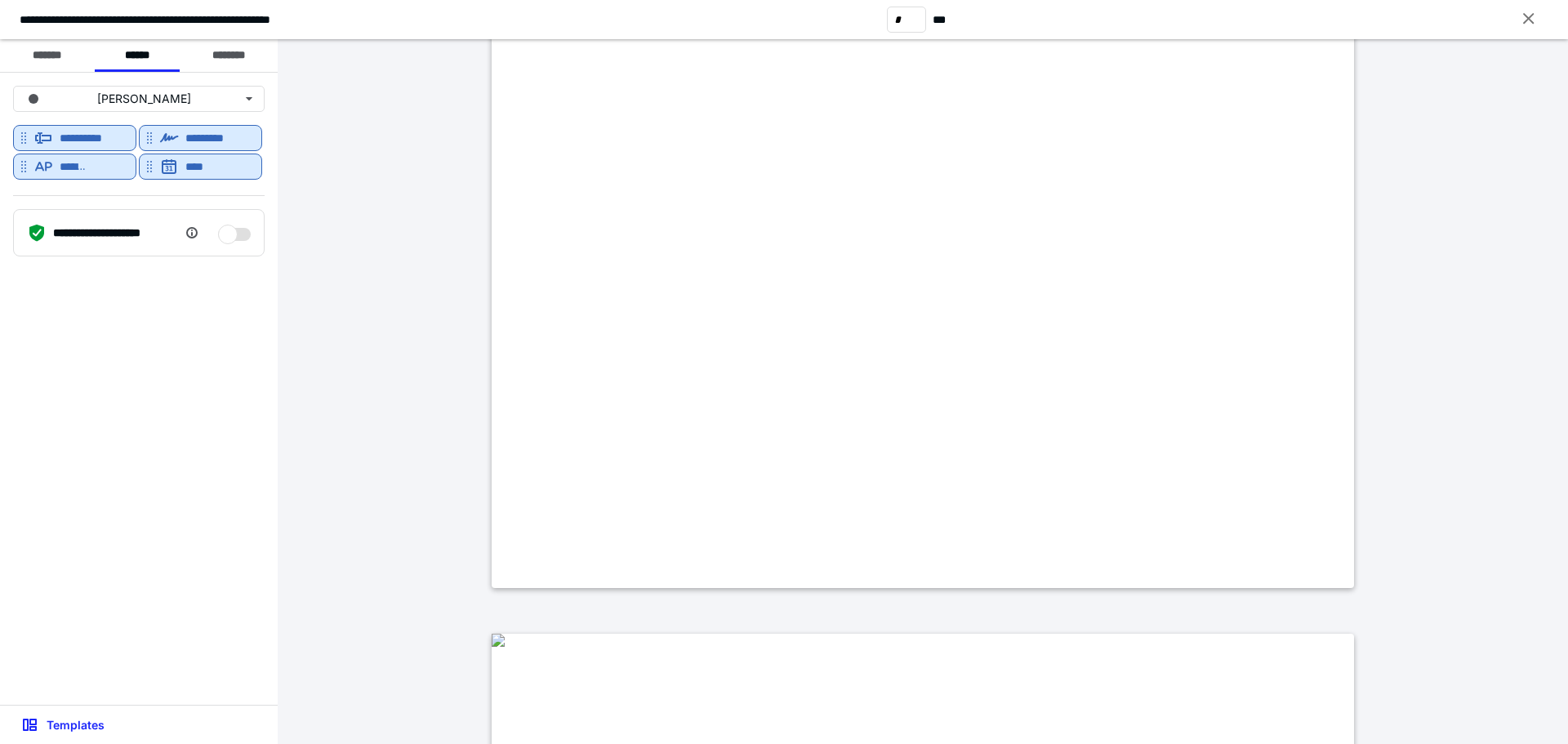 click on "*********" at bounding box center [202, 139] 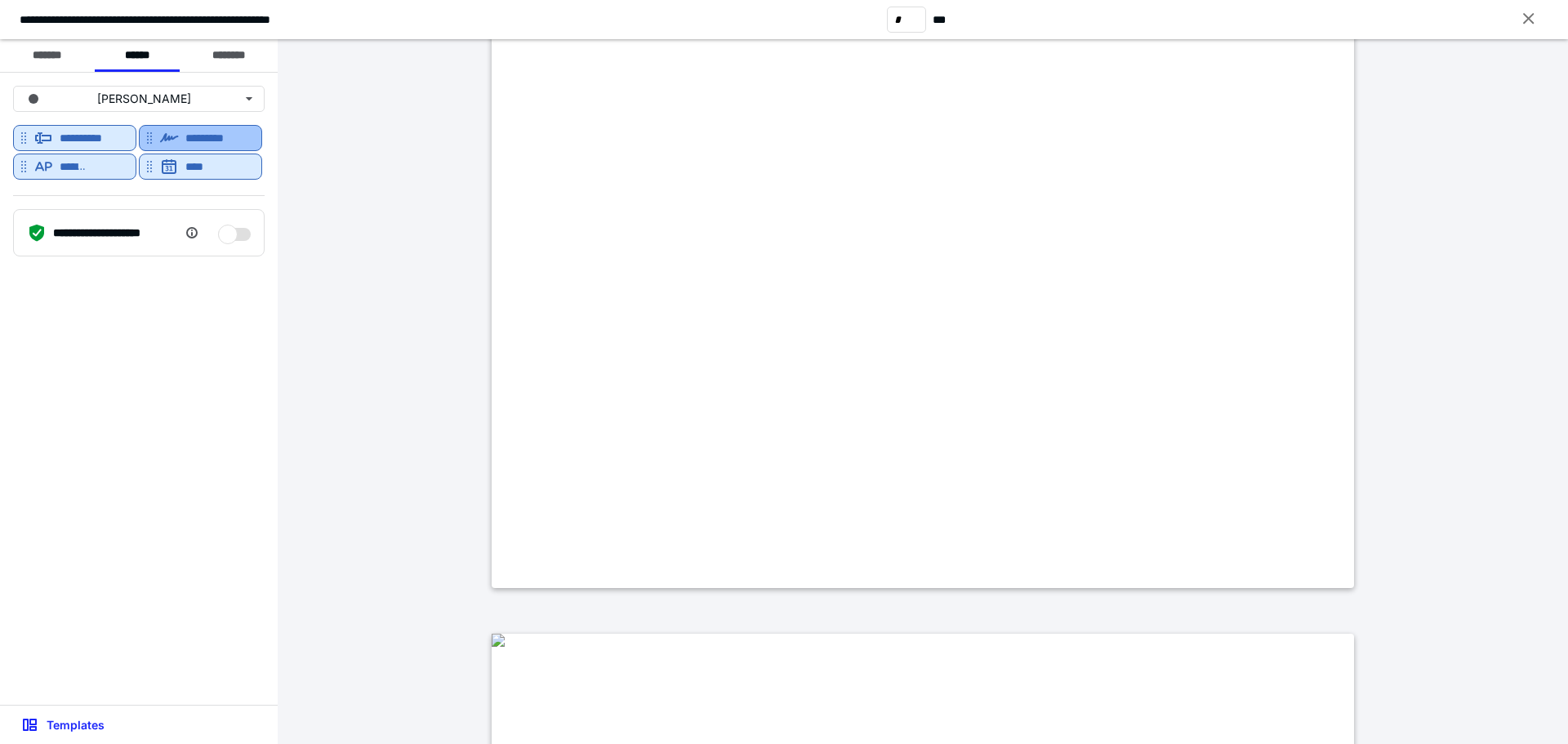 click 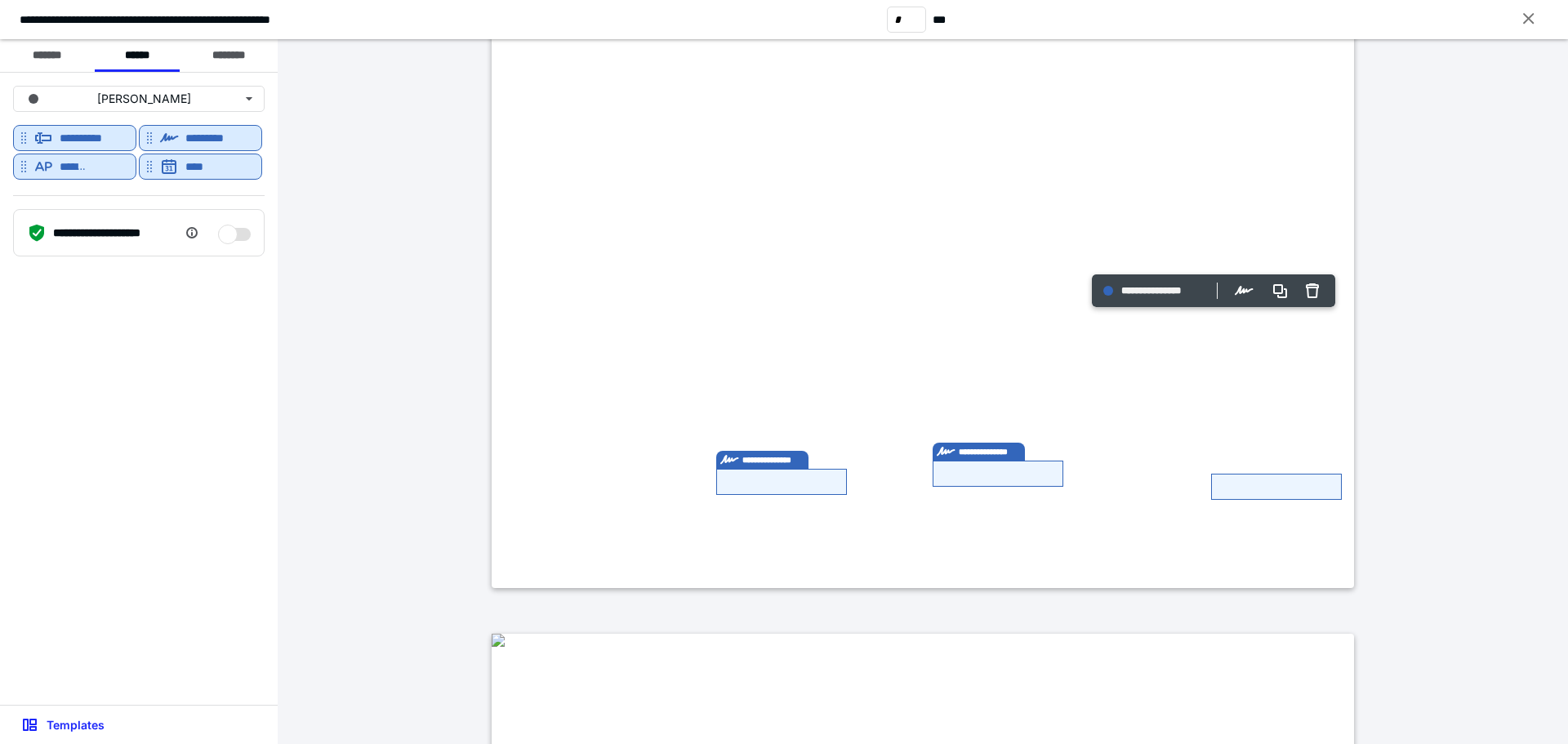 type on "*" 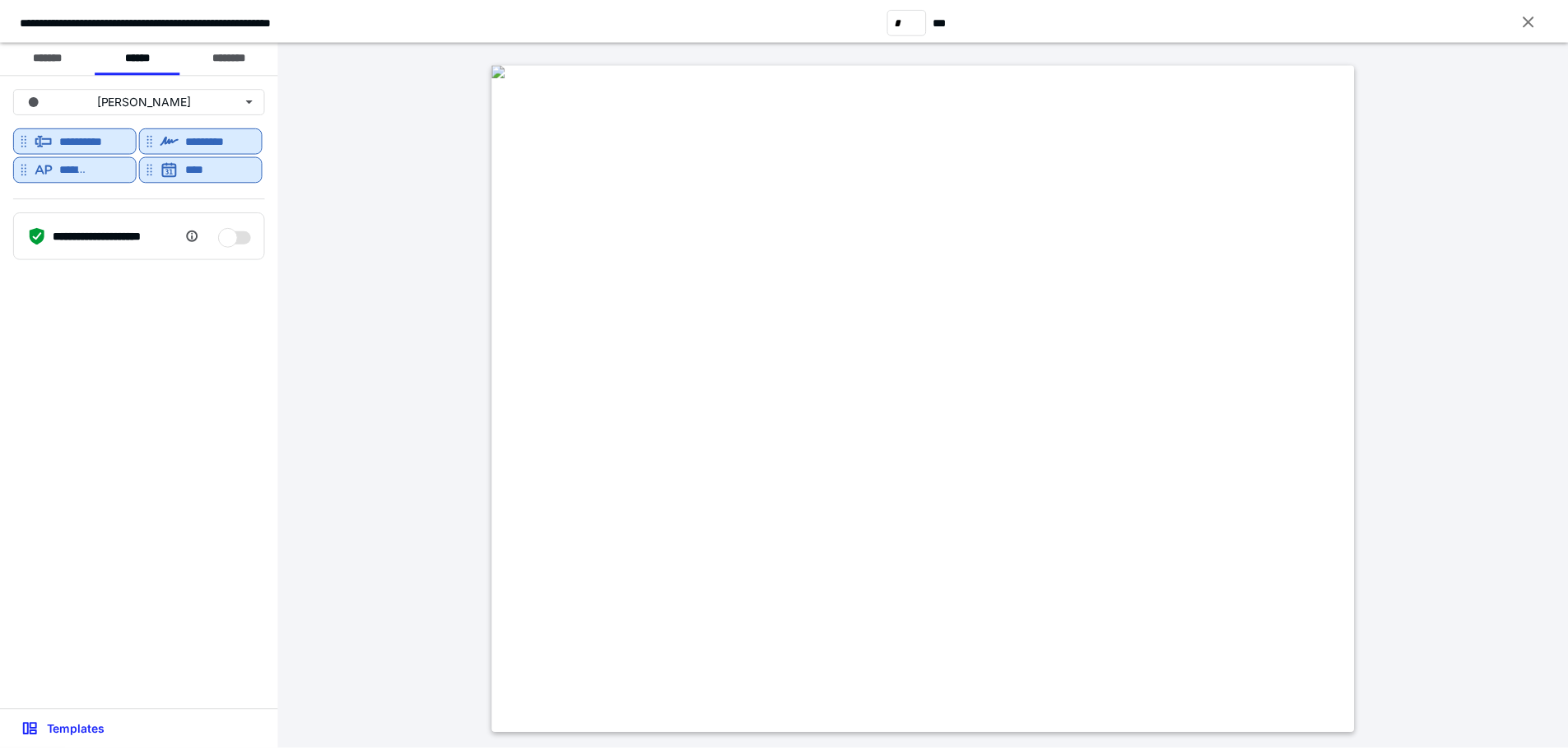 scroll, scrollTop: 936, scrollLeft: 0, axis: vertical 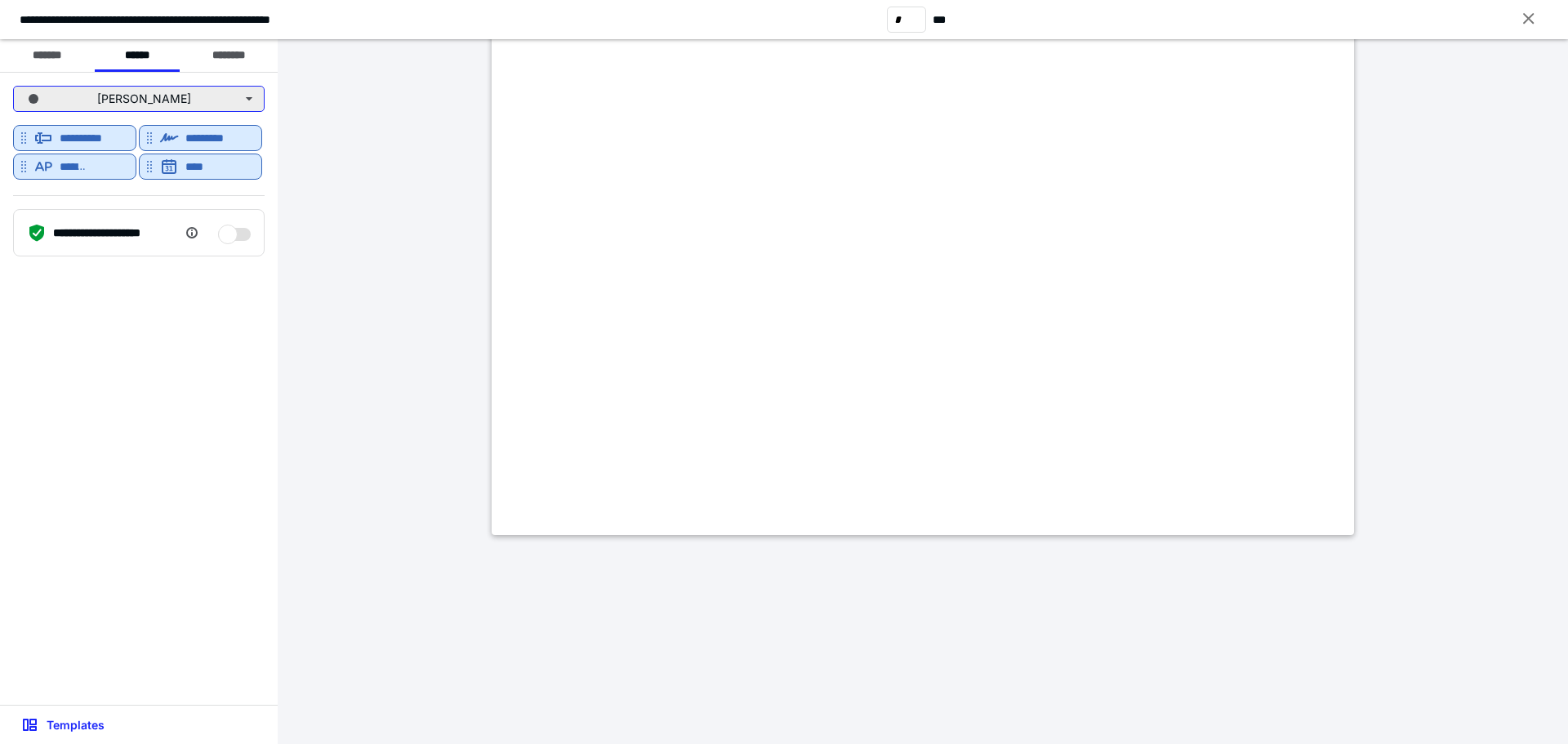 click on "[PERSON_NAME]" at bounding box center (139, 99) 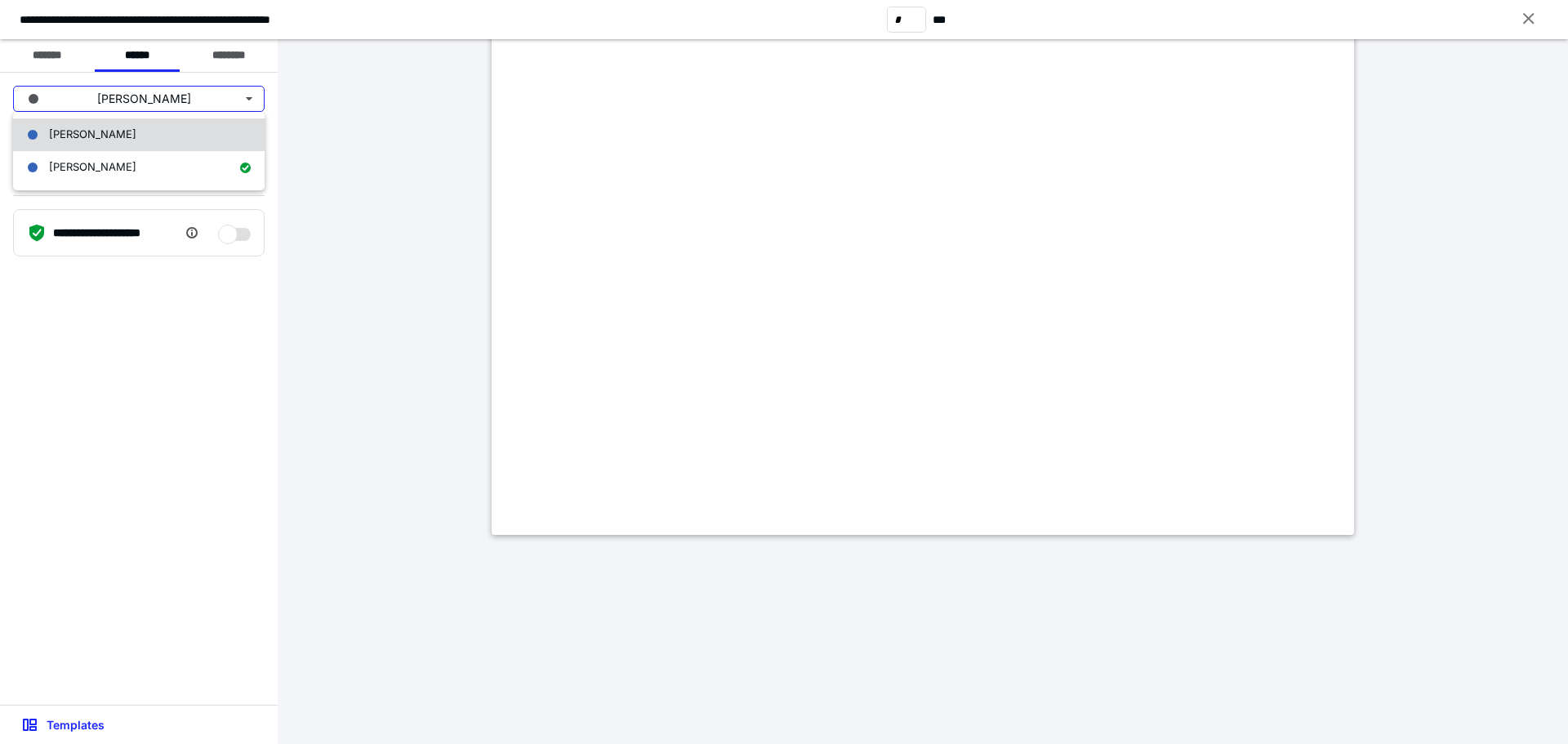 click on "[PERSON_NAME]" at bounding box center (139, 135) 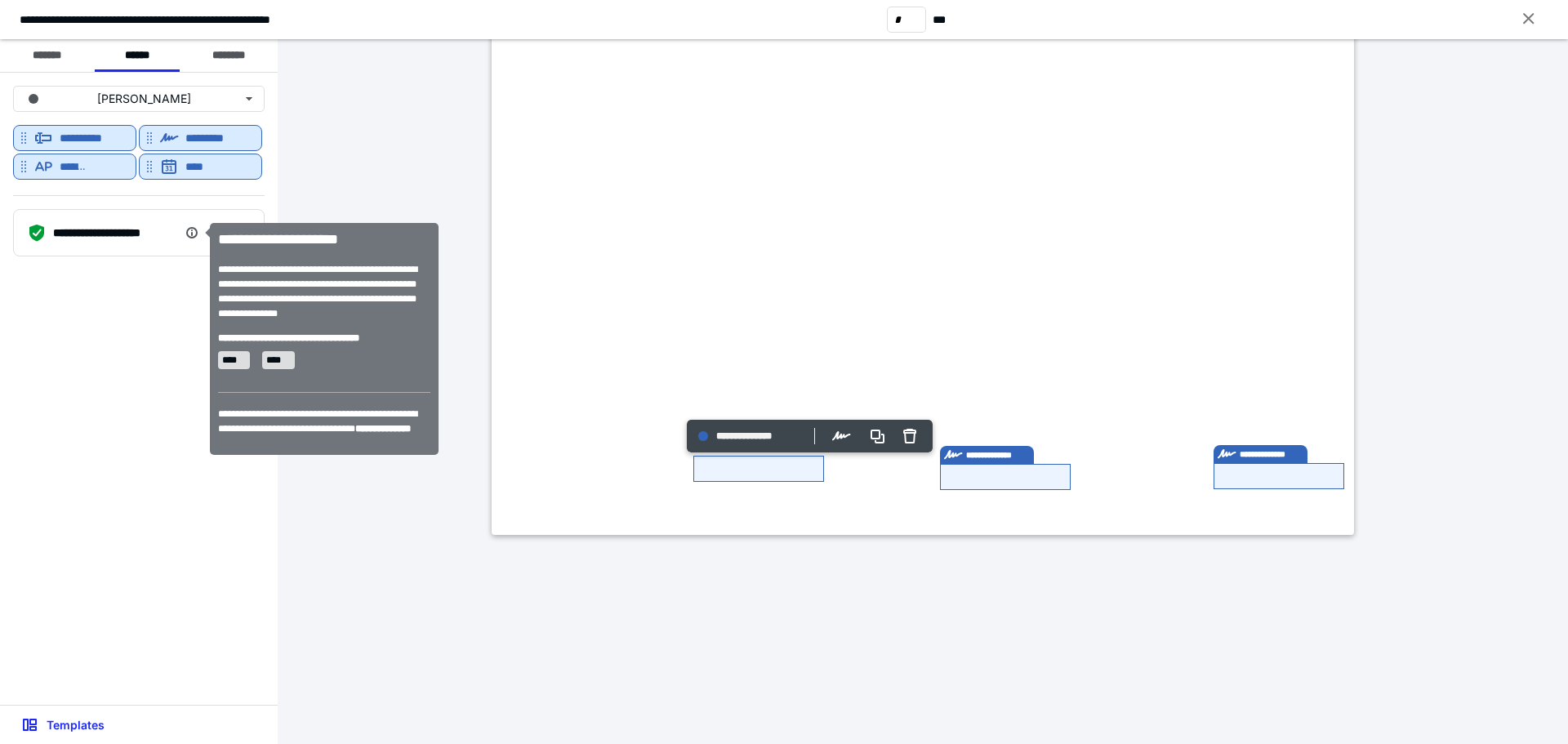 click 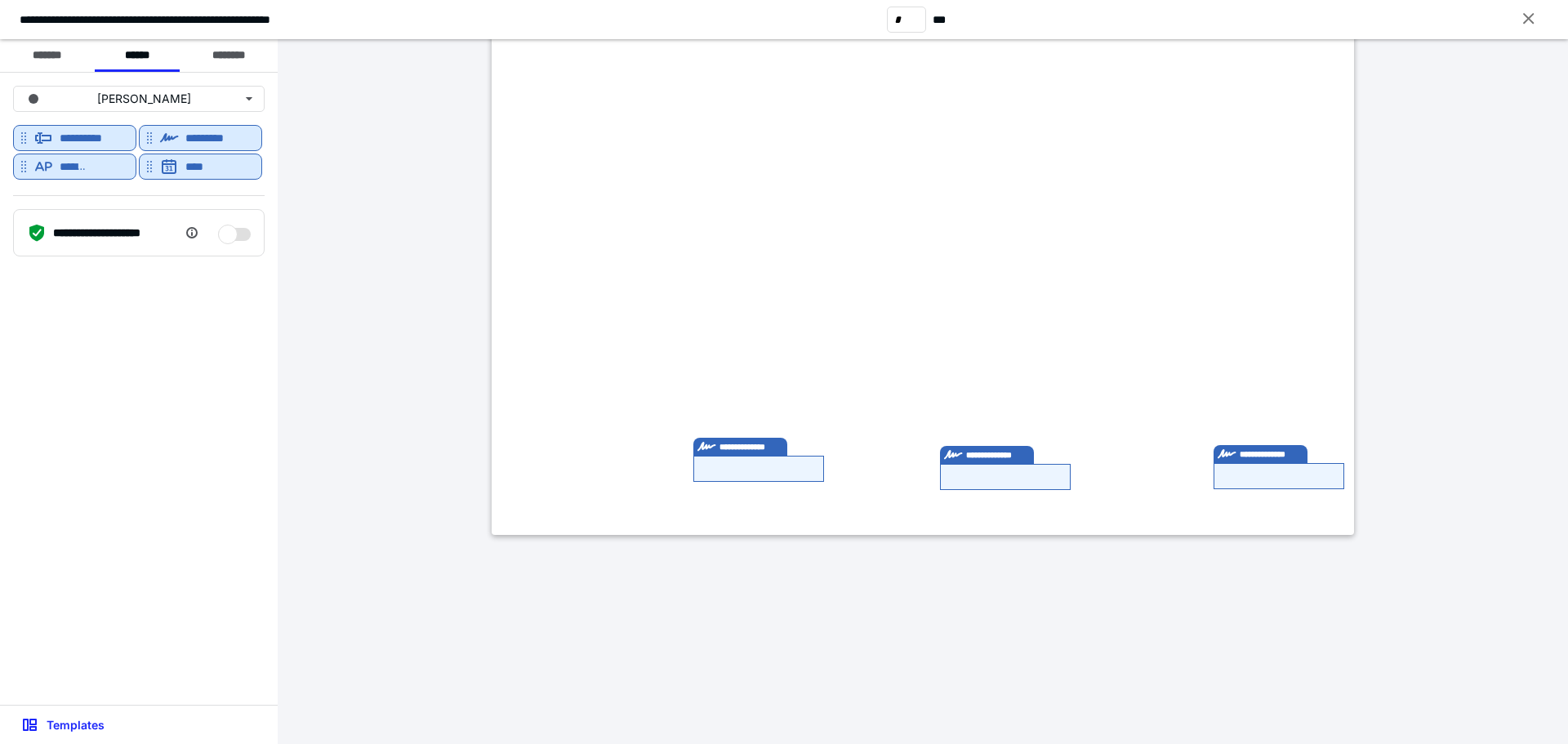 click on "**********" at bounding box center [139, 389] 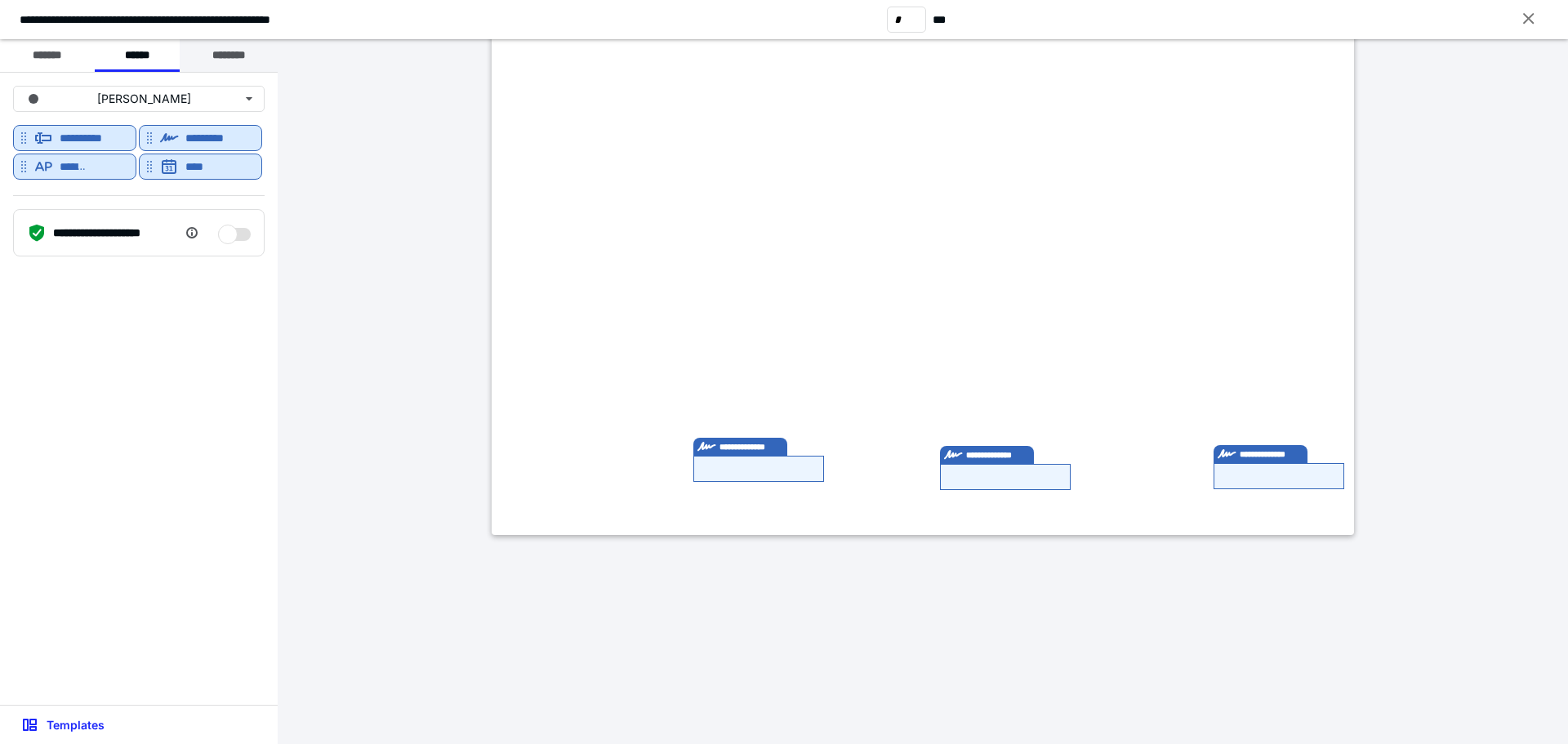 click on "********" at bounding box center (229, 56) 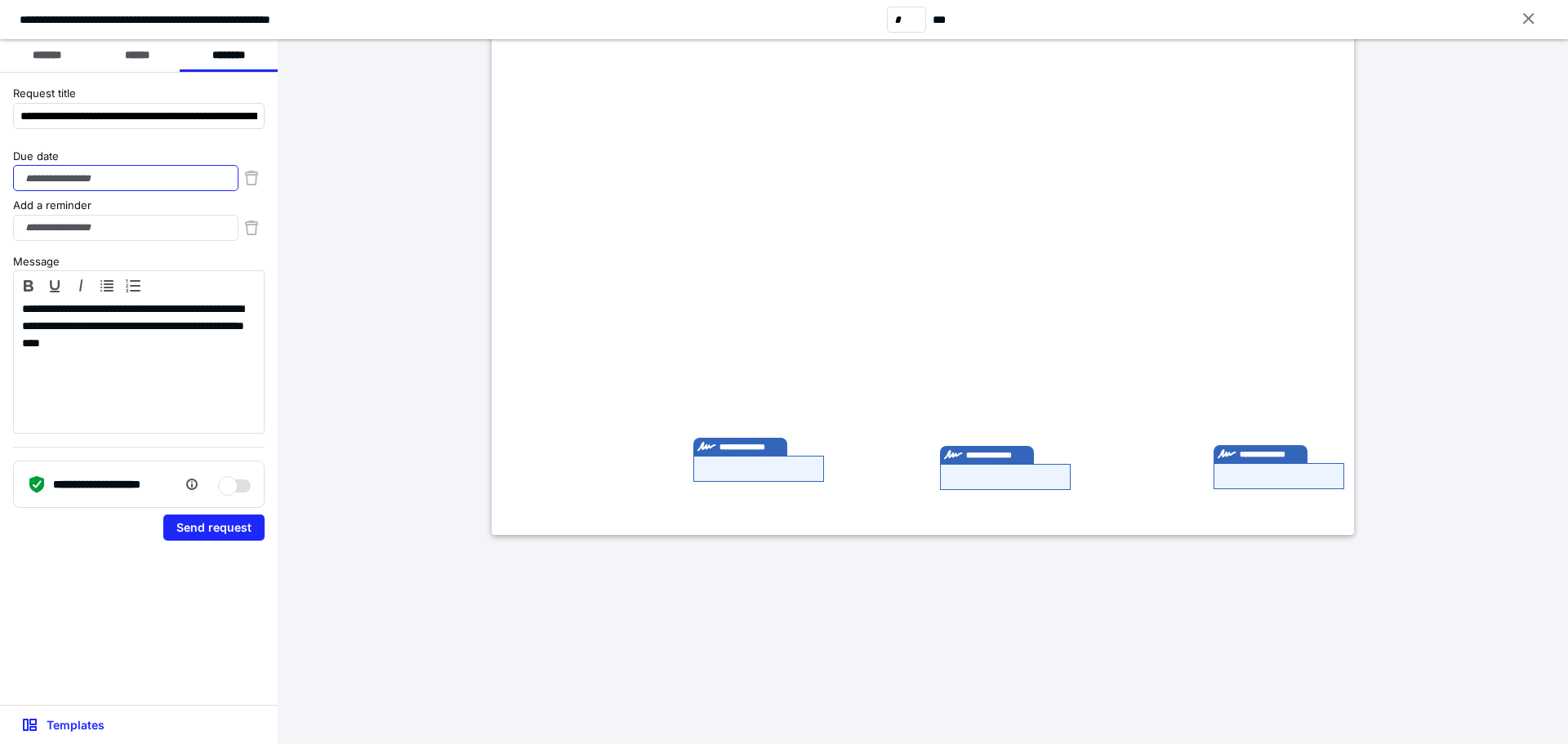 click on "Due date" at bounding box center (126, 178) 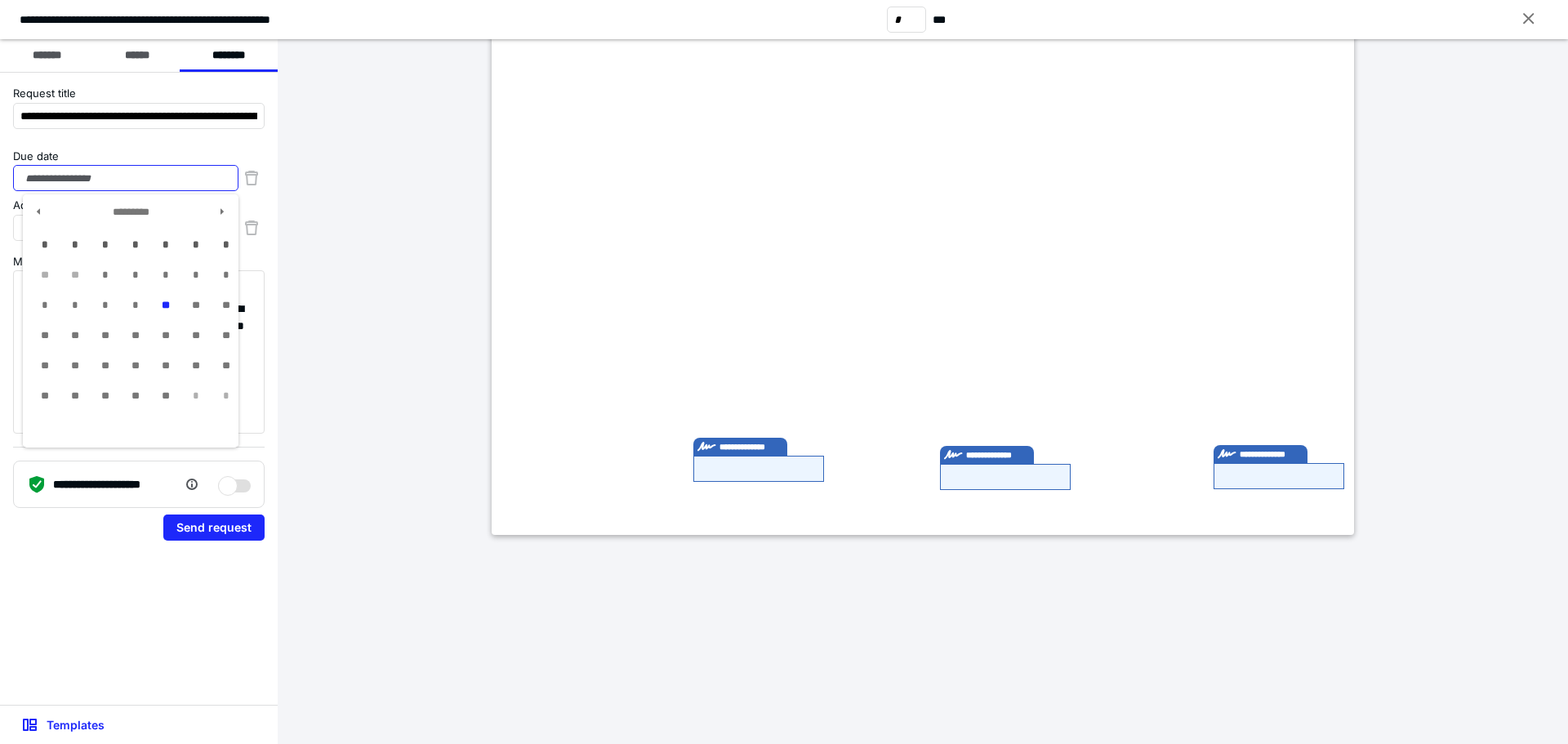 click on "Due date" at bounding box center [126, 178] 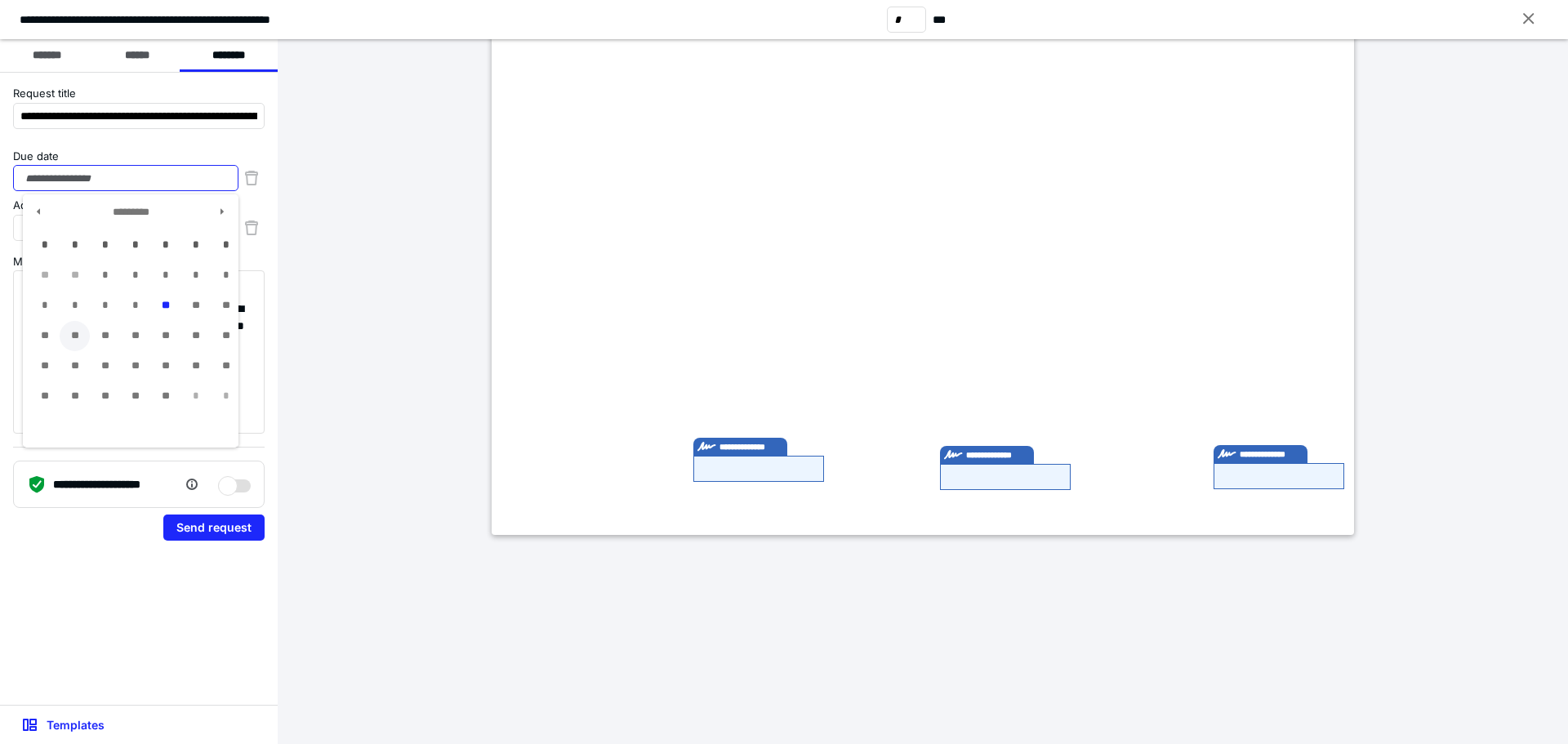 click on "**" at bounding box center [74, 336] 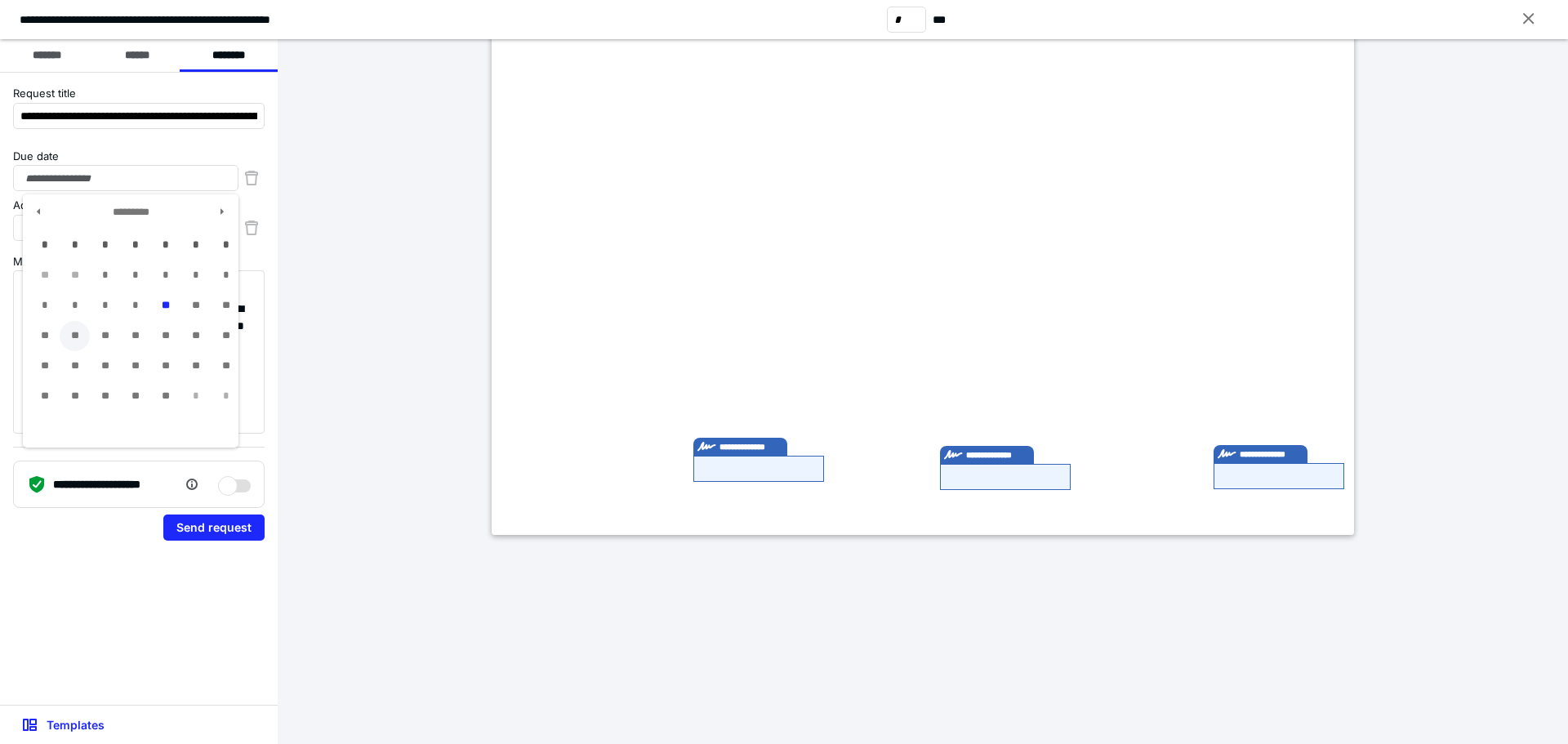 type on "**********" 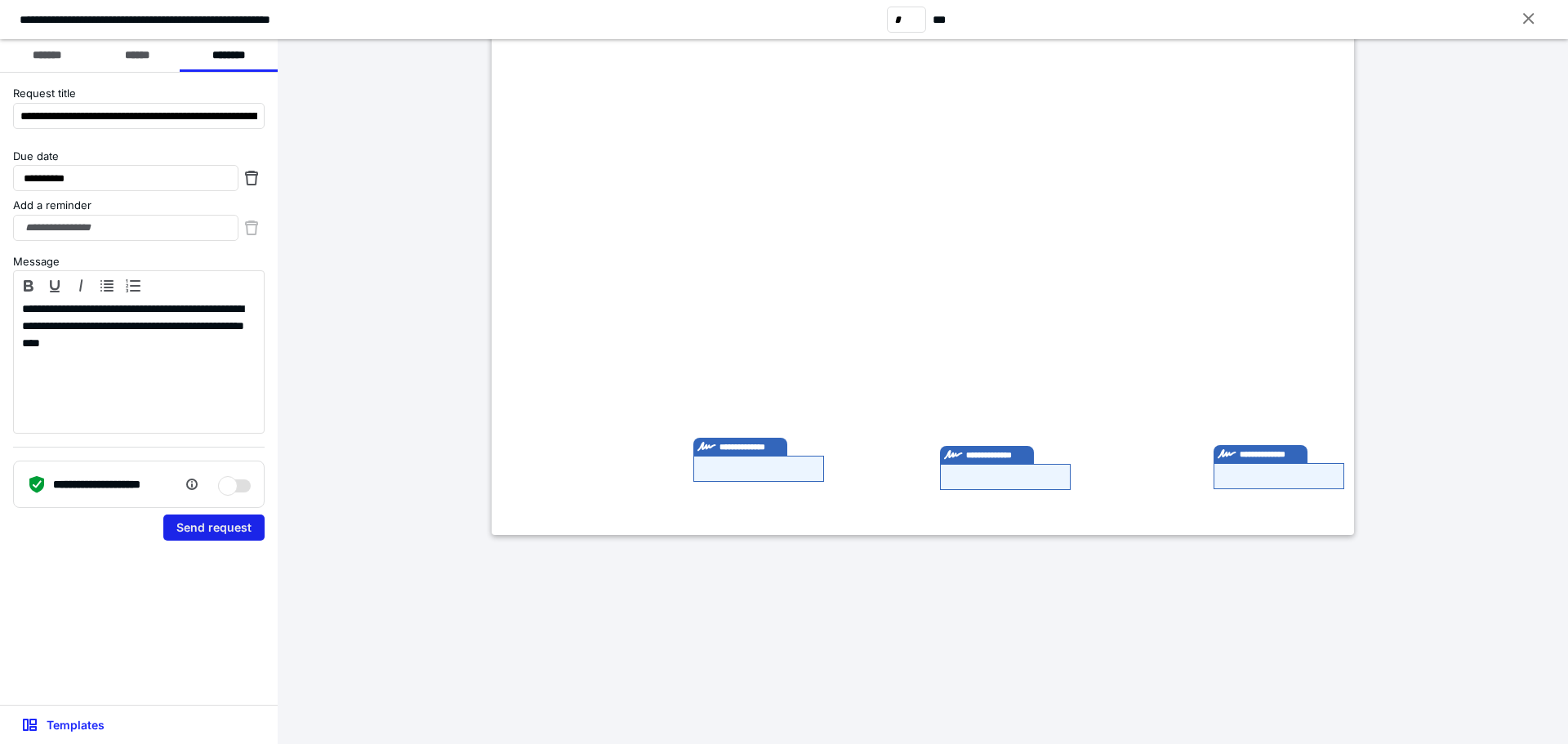 click on "Send request" at bounding box center [214, 528] 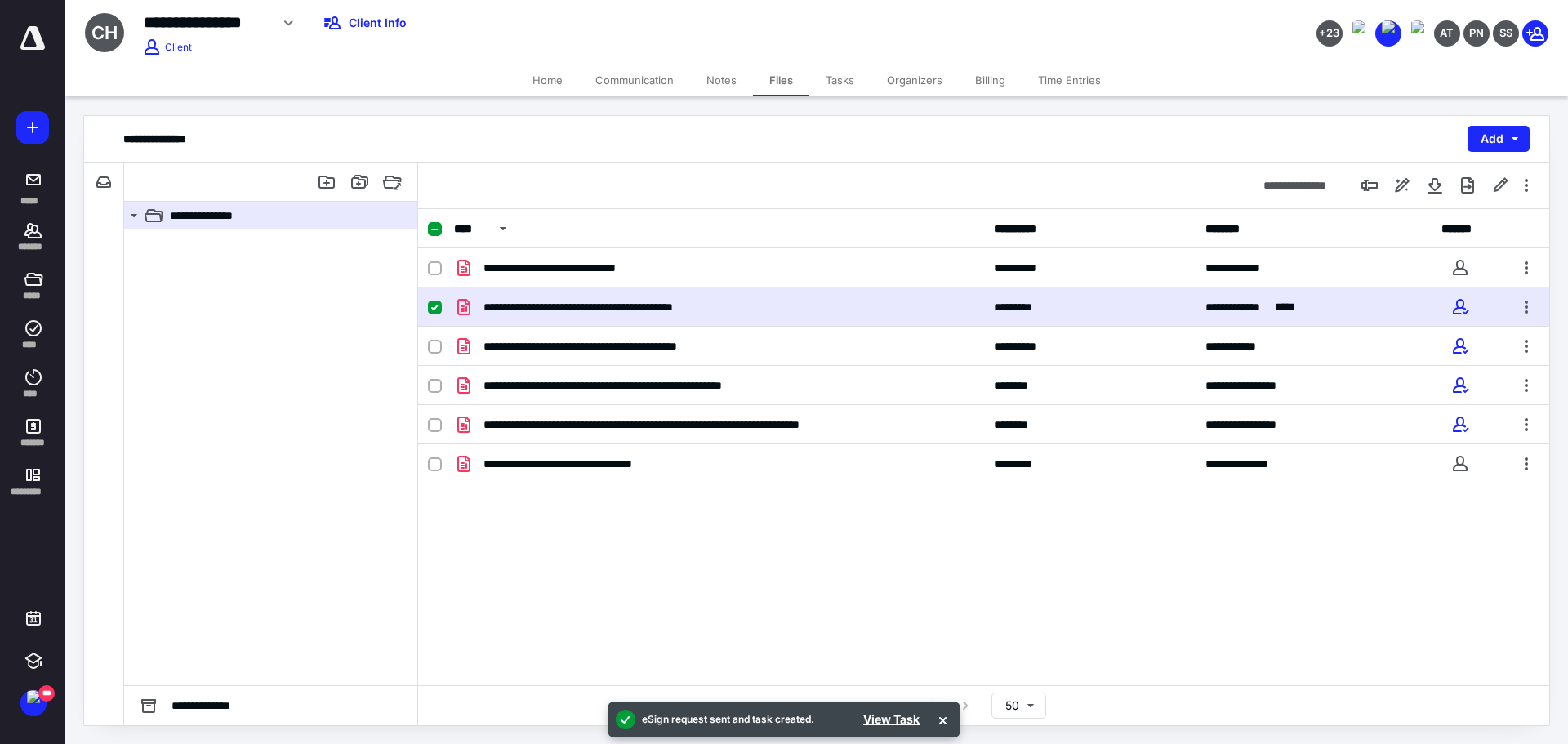 click on "Home" at bounding box center [547, 80] 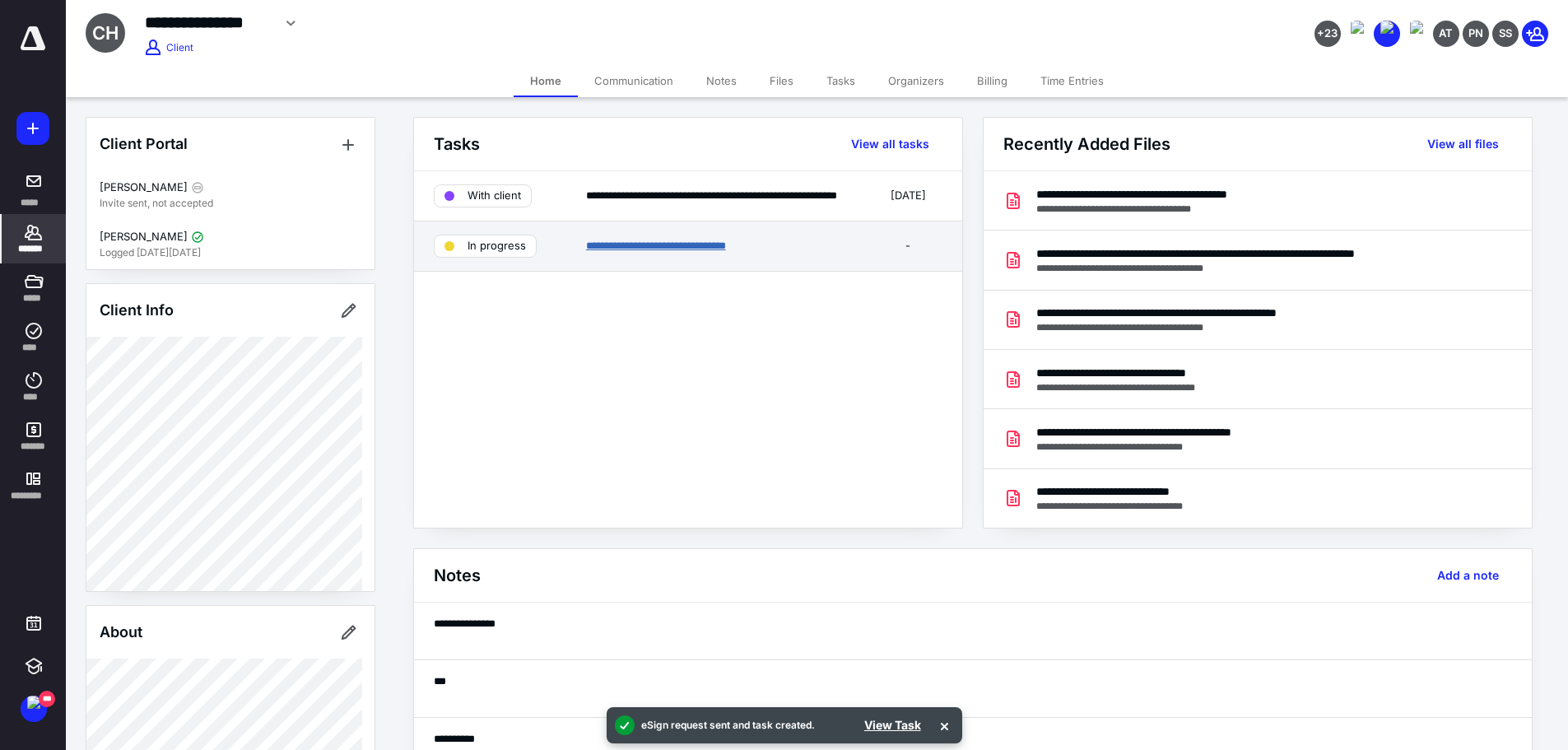 click on "**********" at bounding box center (656, 245) 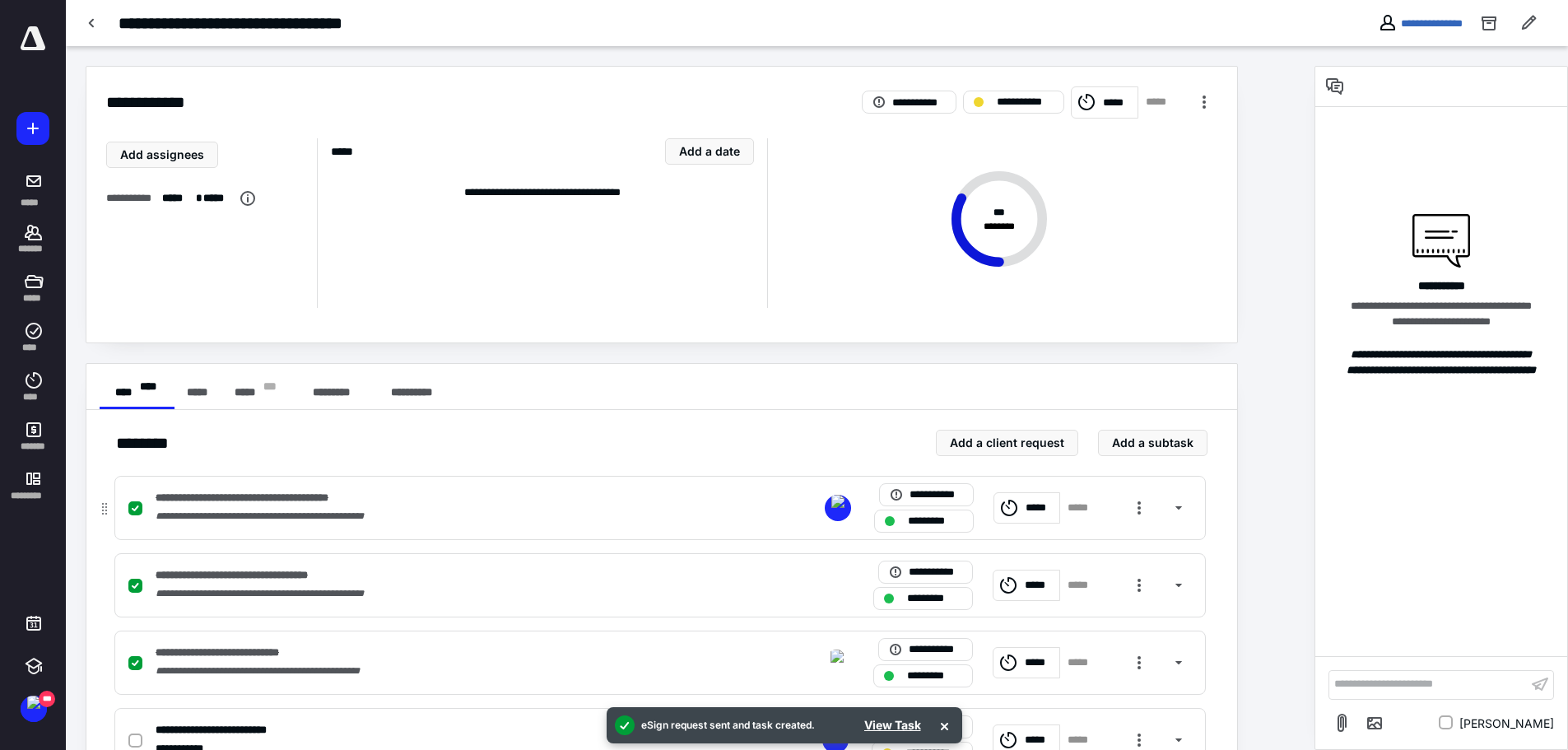 scroll, scrollTop: 412, scrollLeft: 0, axis: vertical 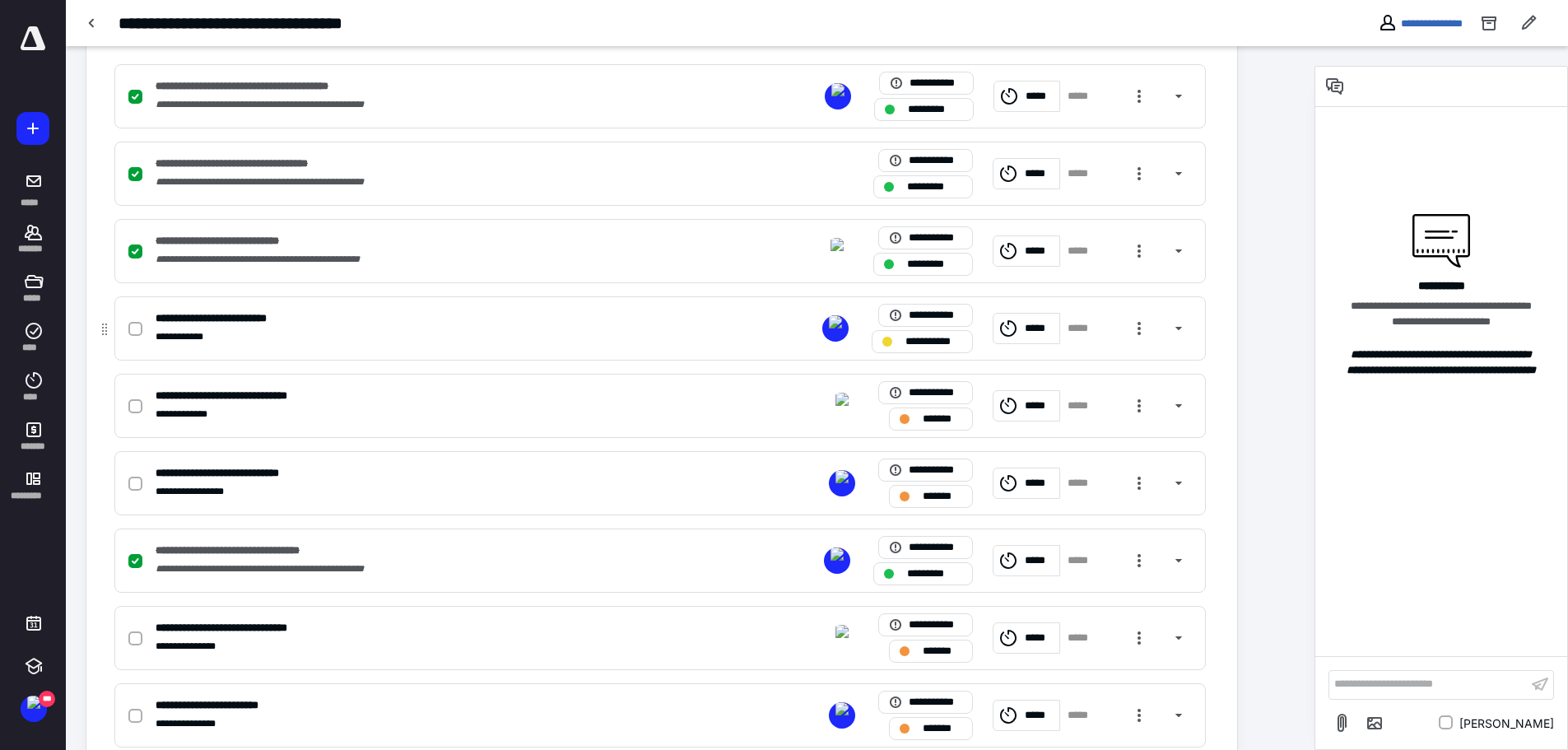 click on "**********" at bounding box center (933, 342) 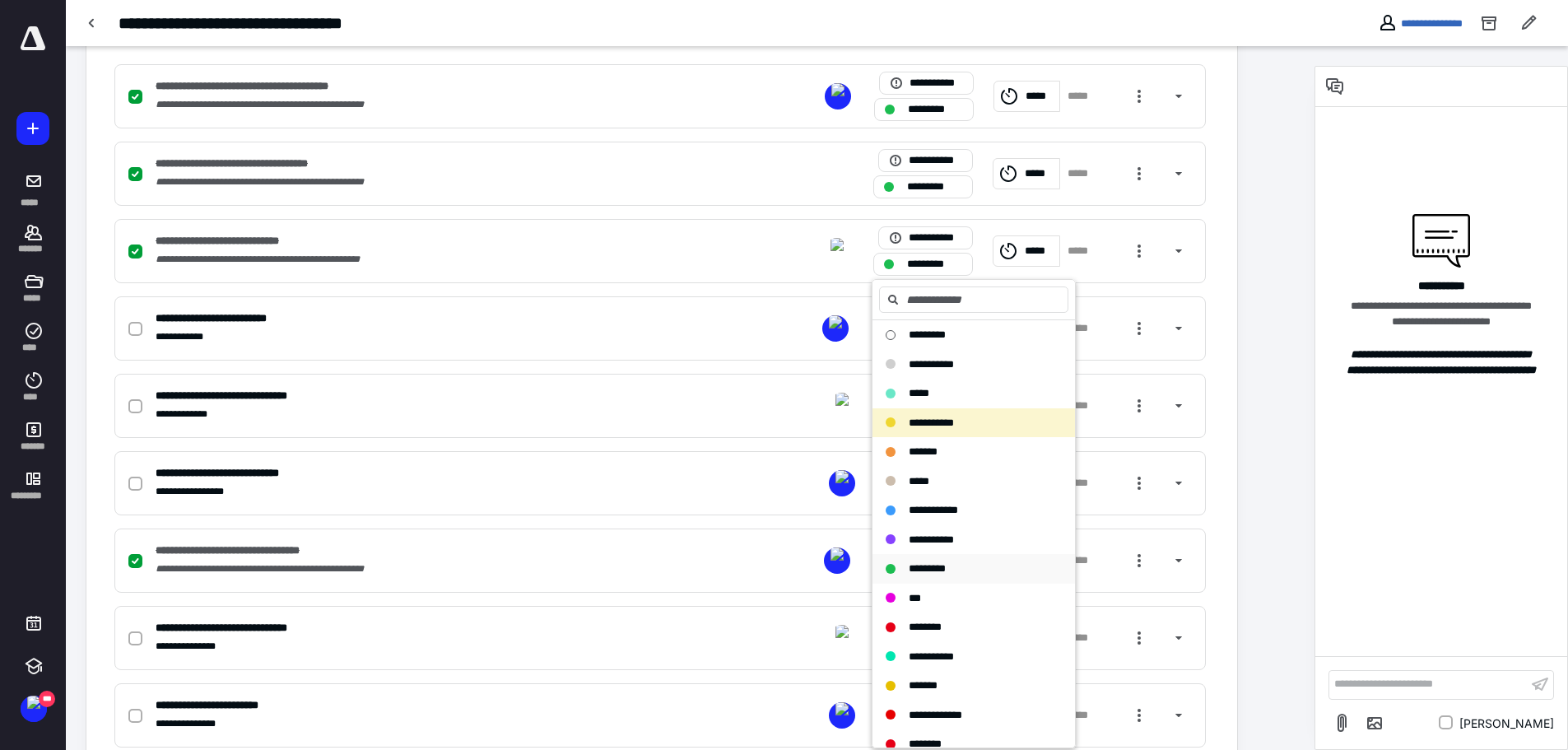click on "*********" at bounding box center [927, 568] 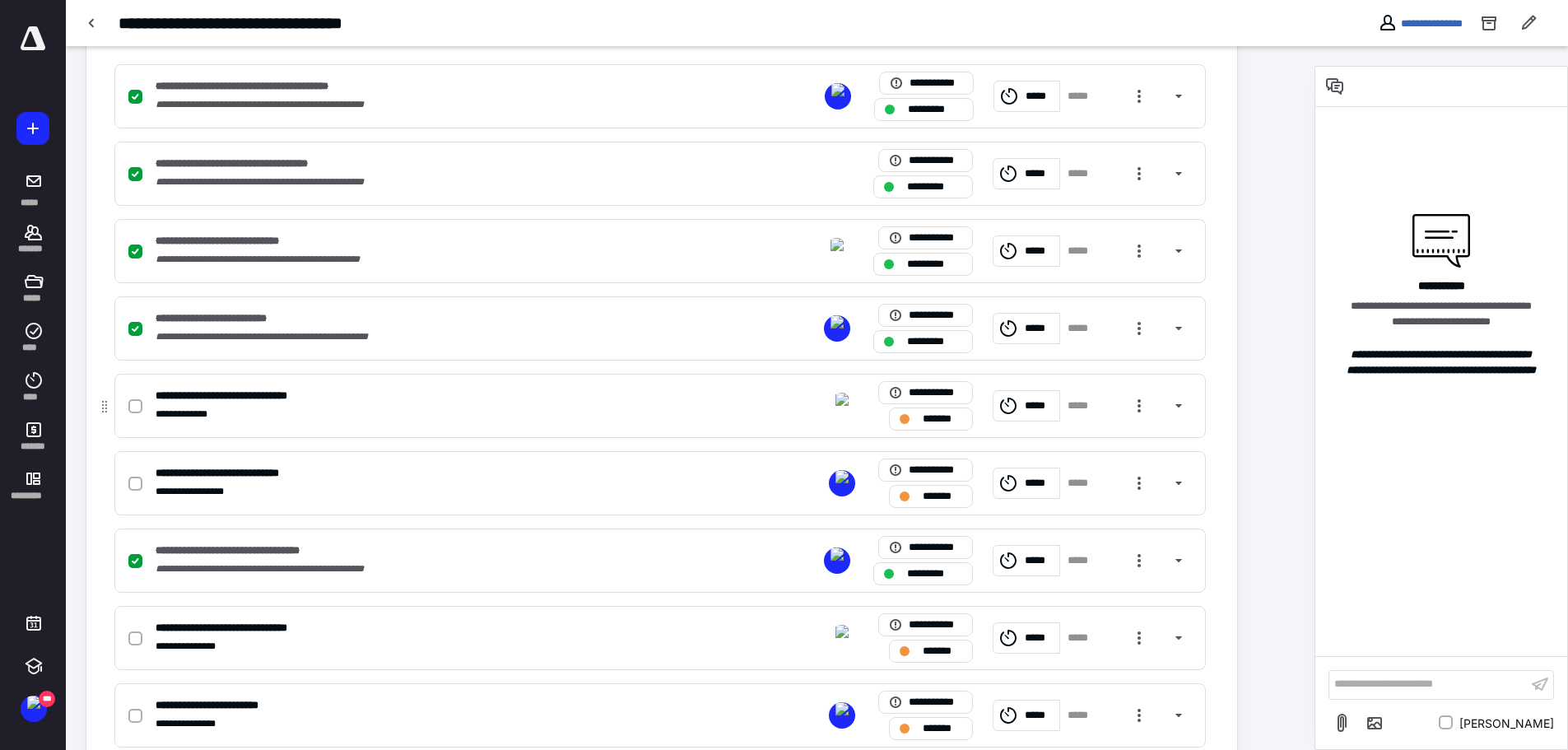 click on "**********" at bounding box center (444, 414) 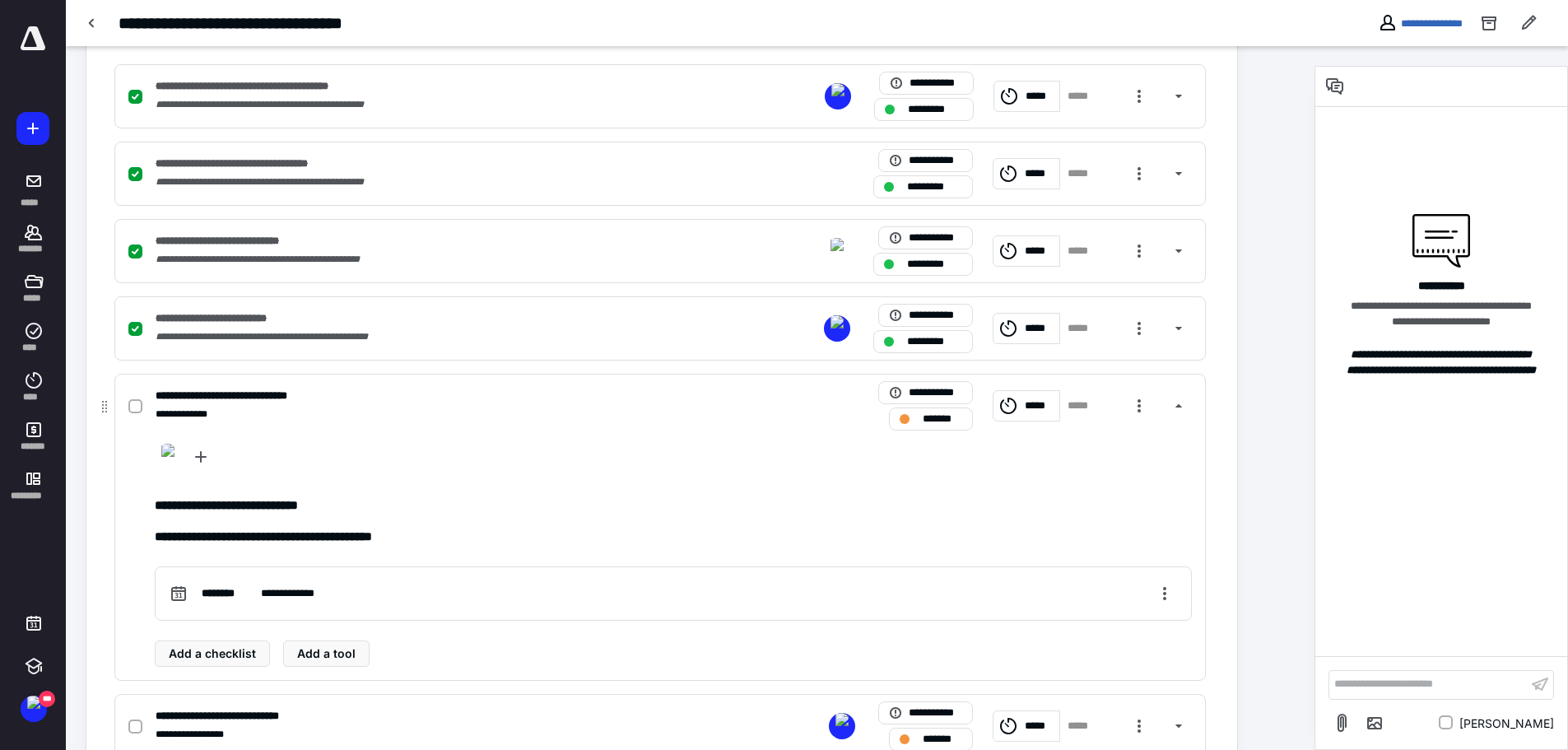 click on "**********" at bounding box center (444, 414) 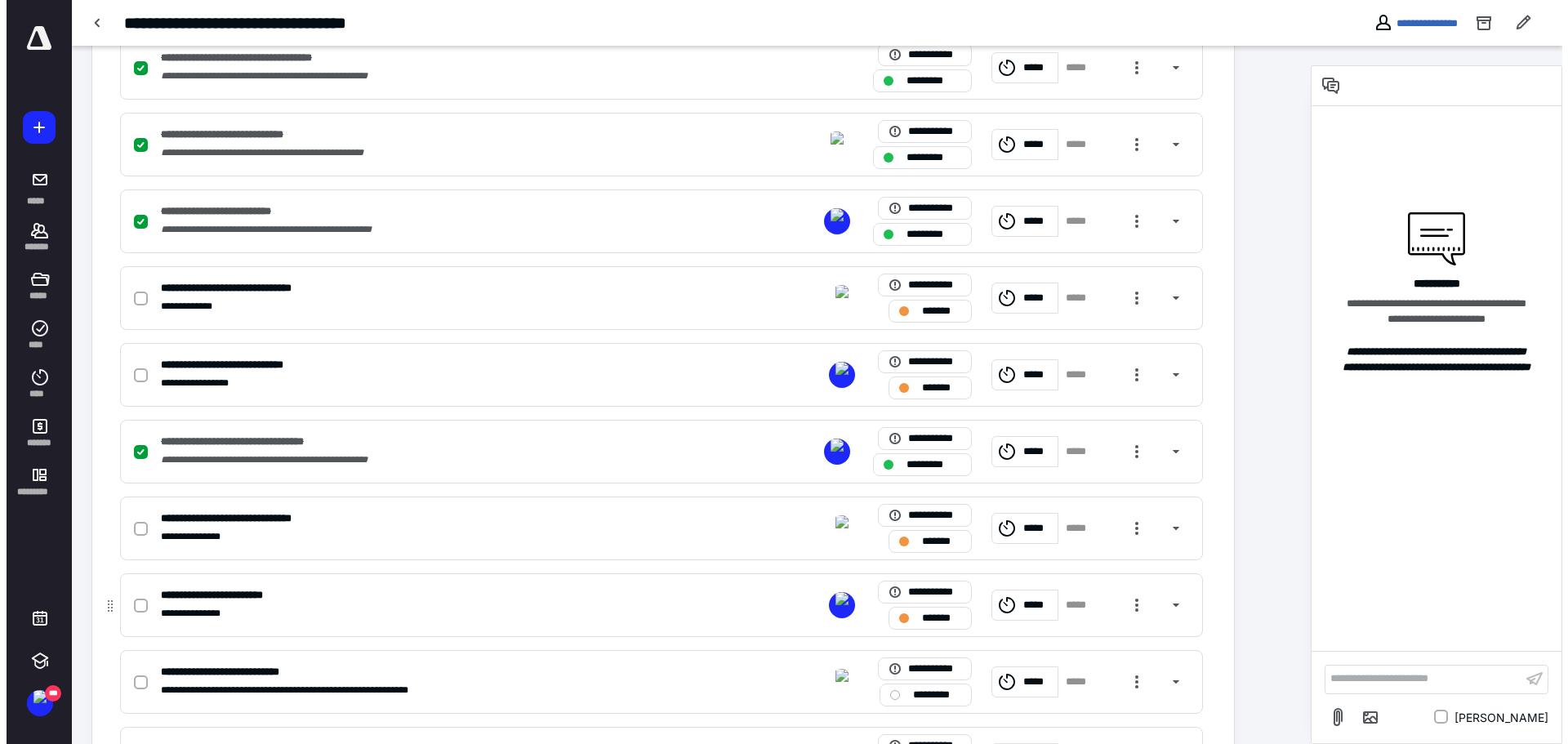 scroll, scrollTop: 0, scrollLeft: 0, axis: both 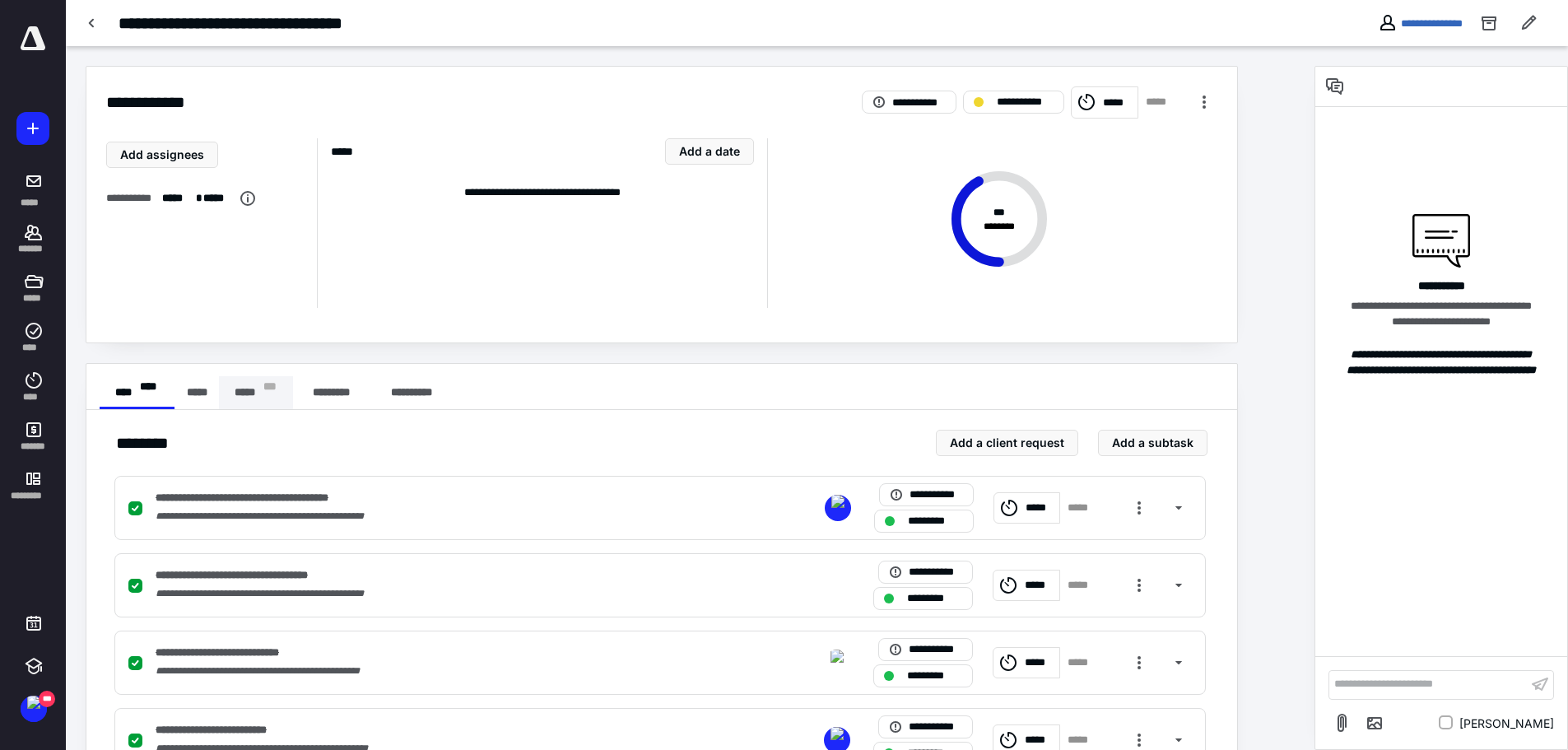 click on "***** * * *" at bounding box center [256, 393] 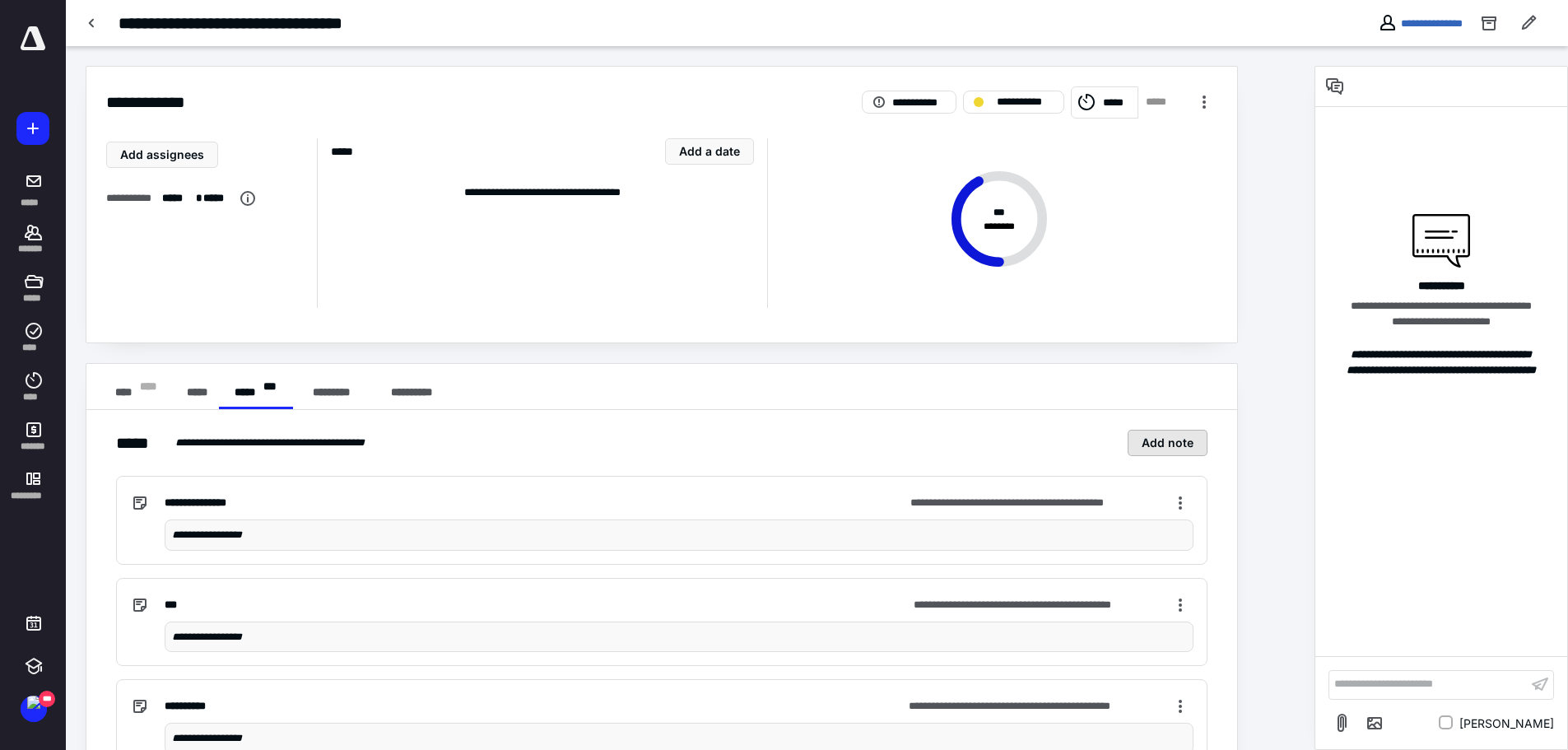 click on "Add note" at bounding box center (1167, 443) 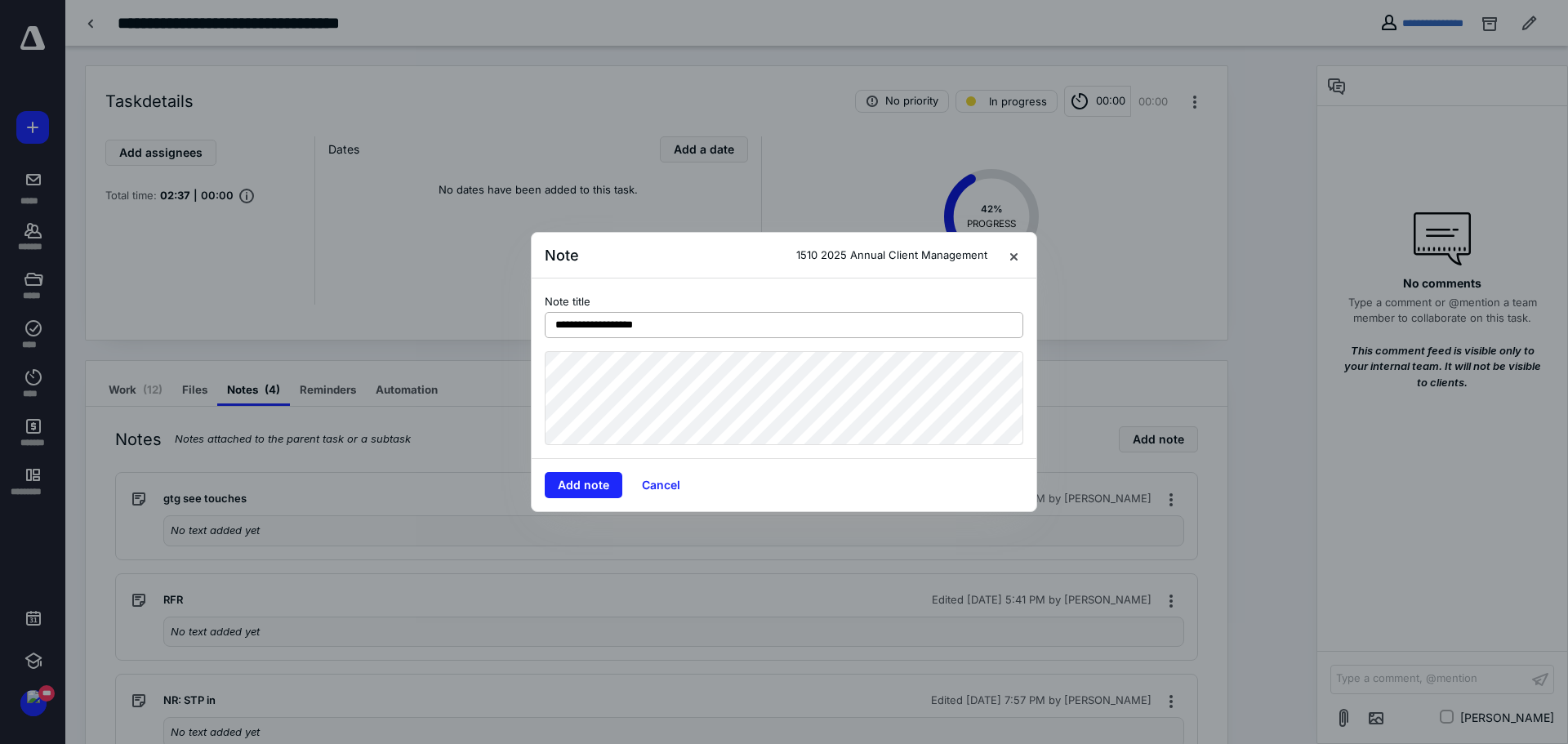 click on "**********" at bounding box center [784, 325] 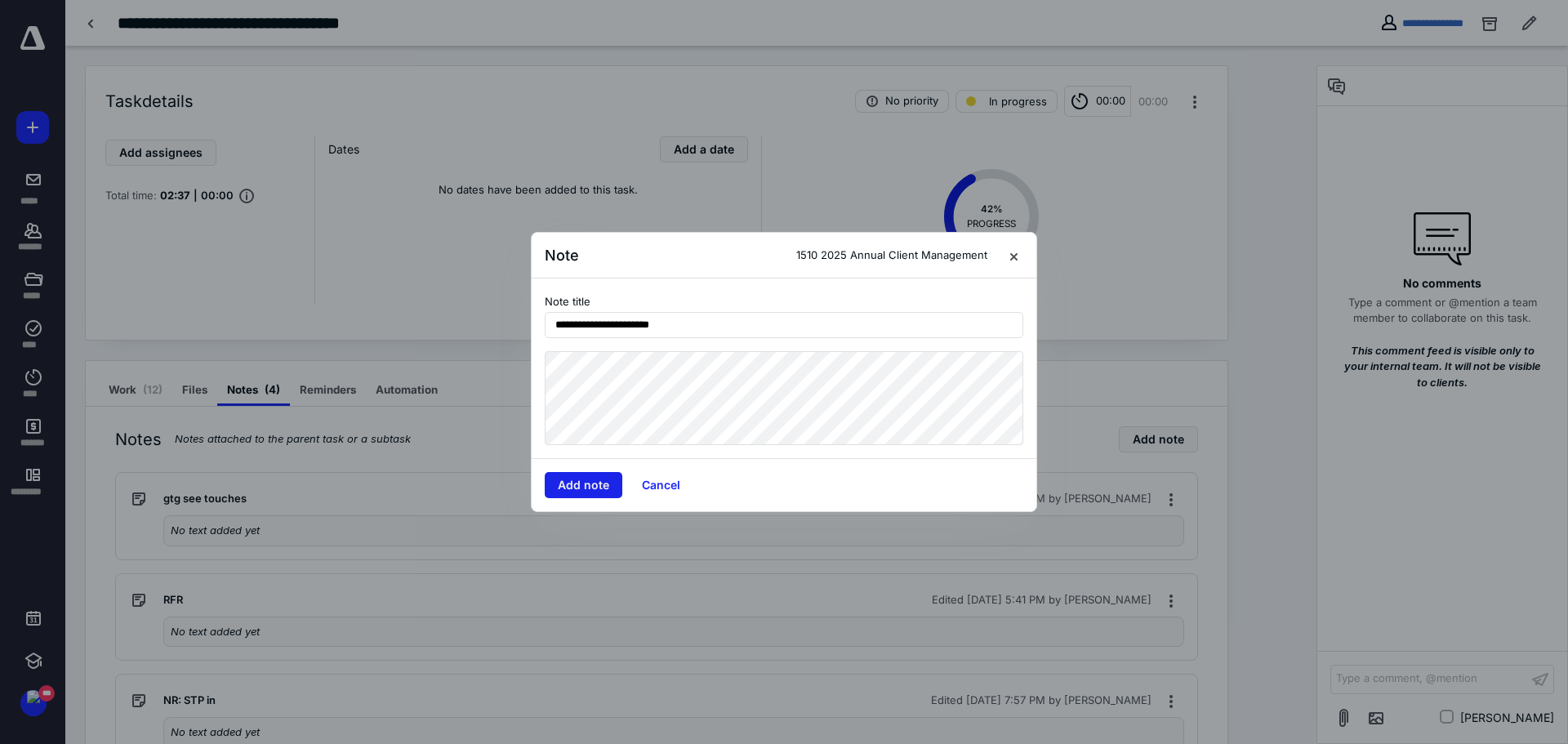 type on "**********" 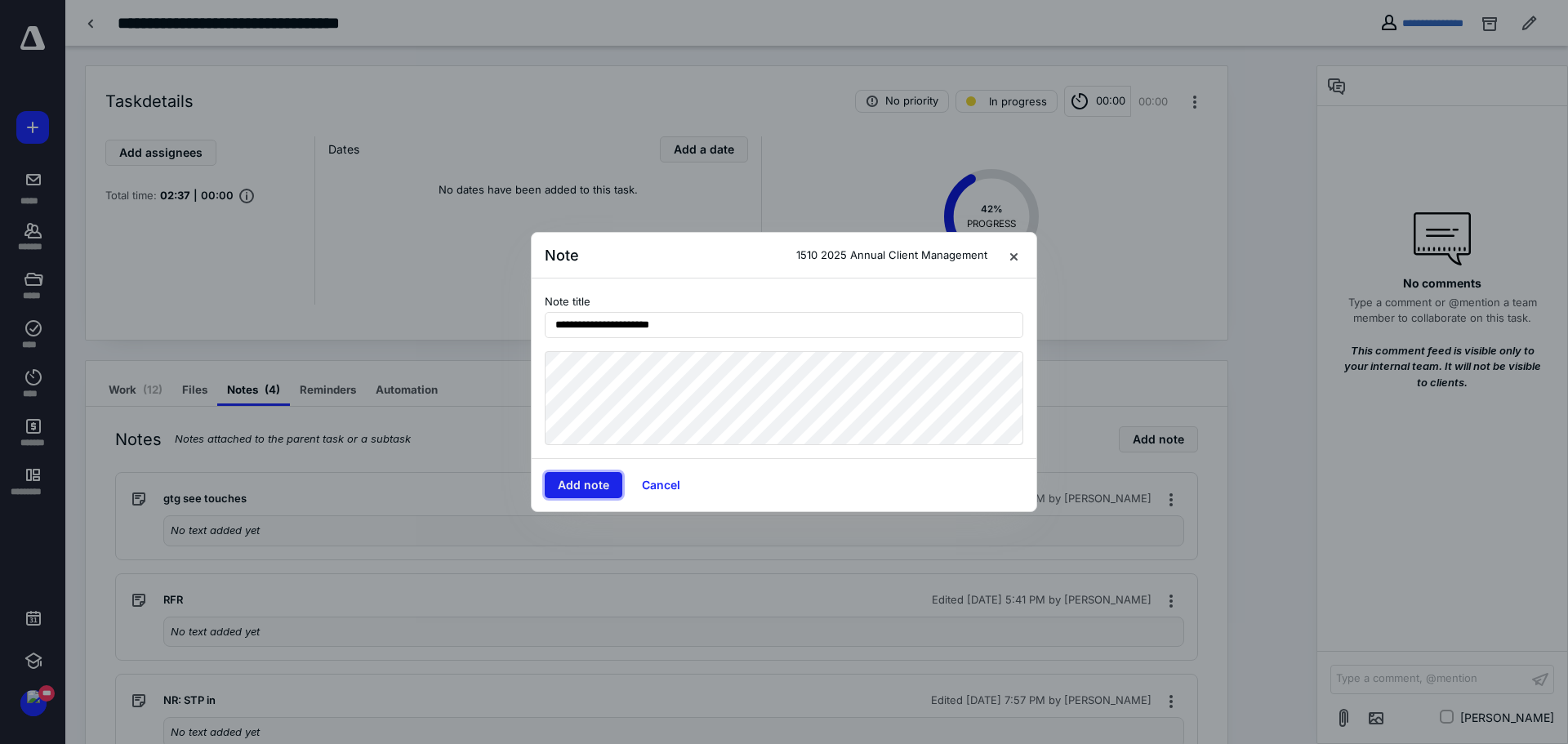 click on "Add note" at bounding box center (583, 485) 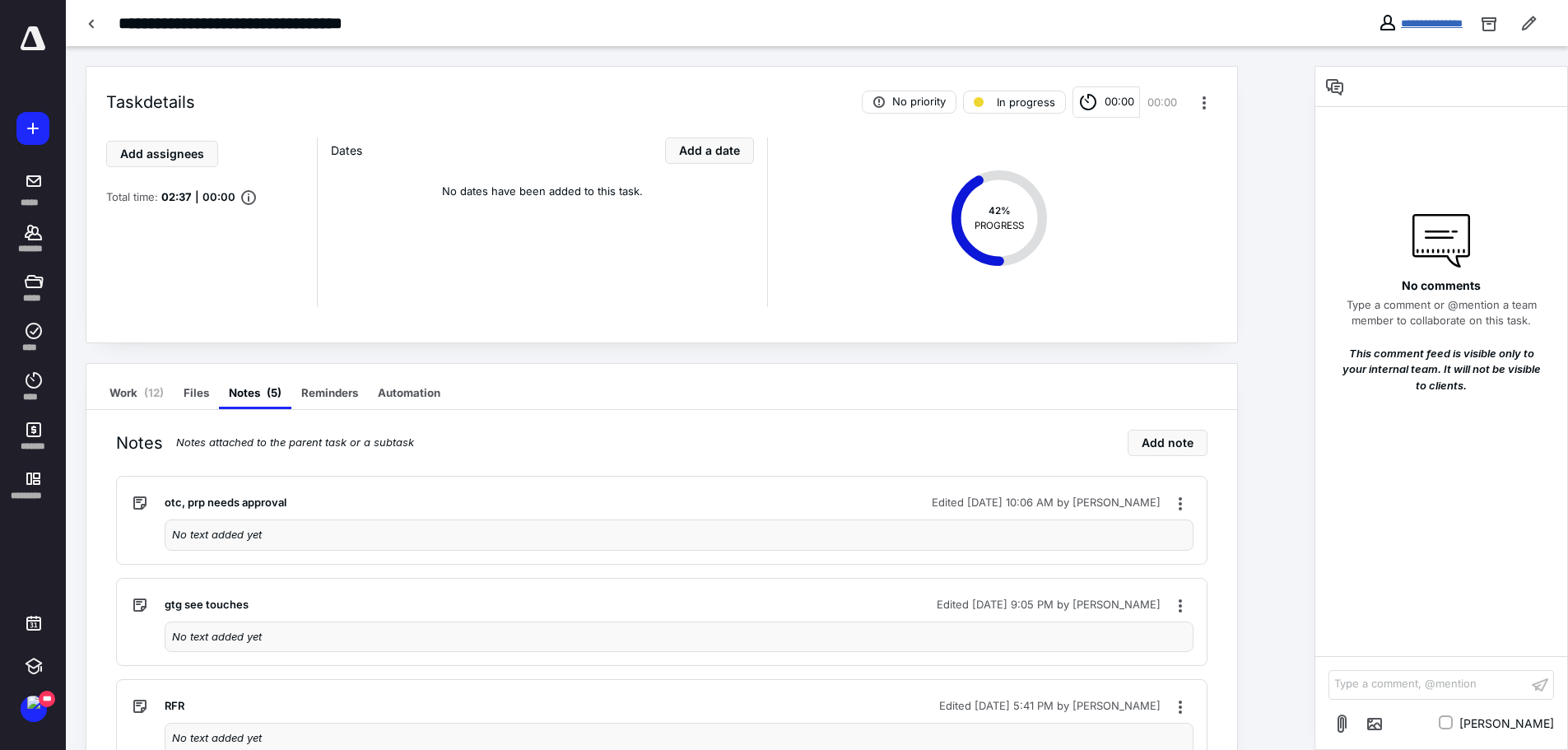 click on "**********" at bounding box center [1431, 23] 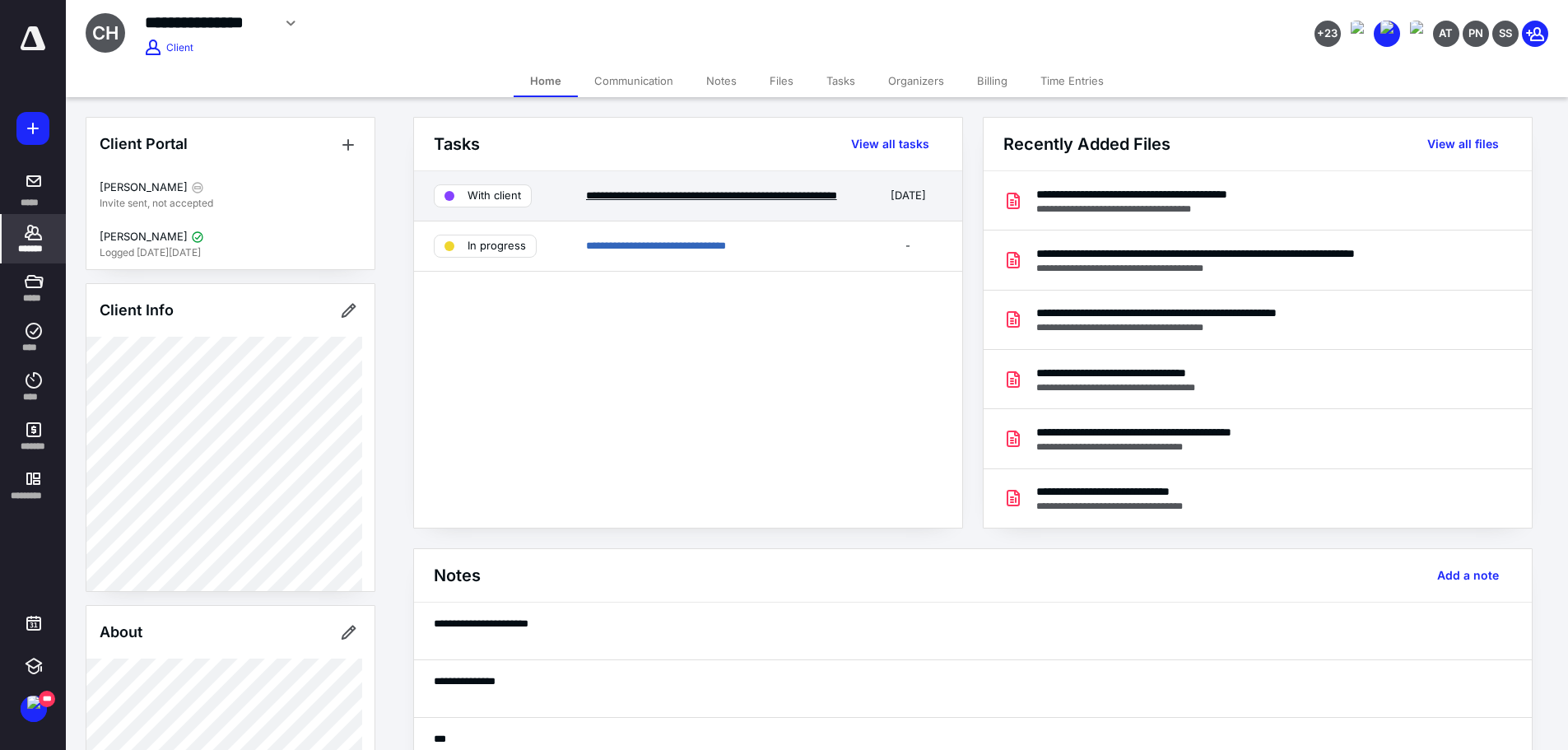 click on "**********" at bounding box center [711, 195] 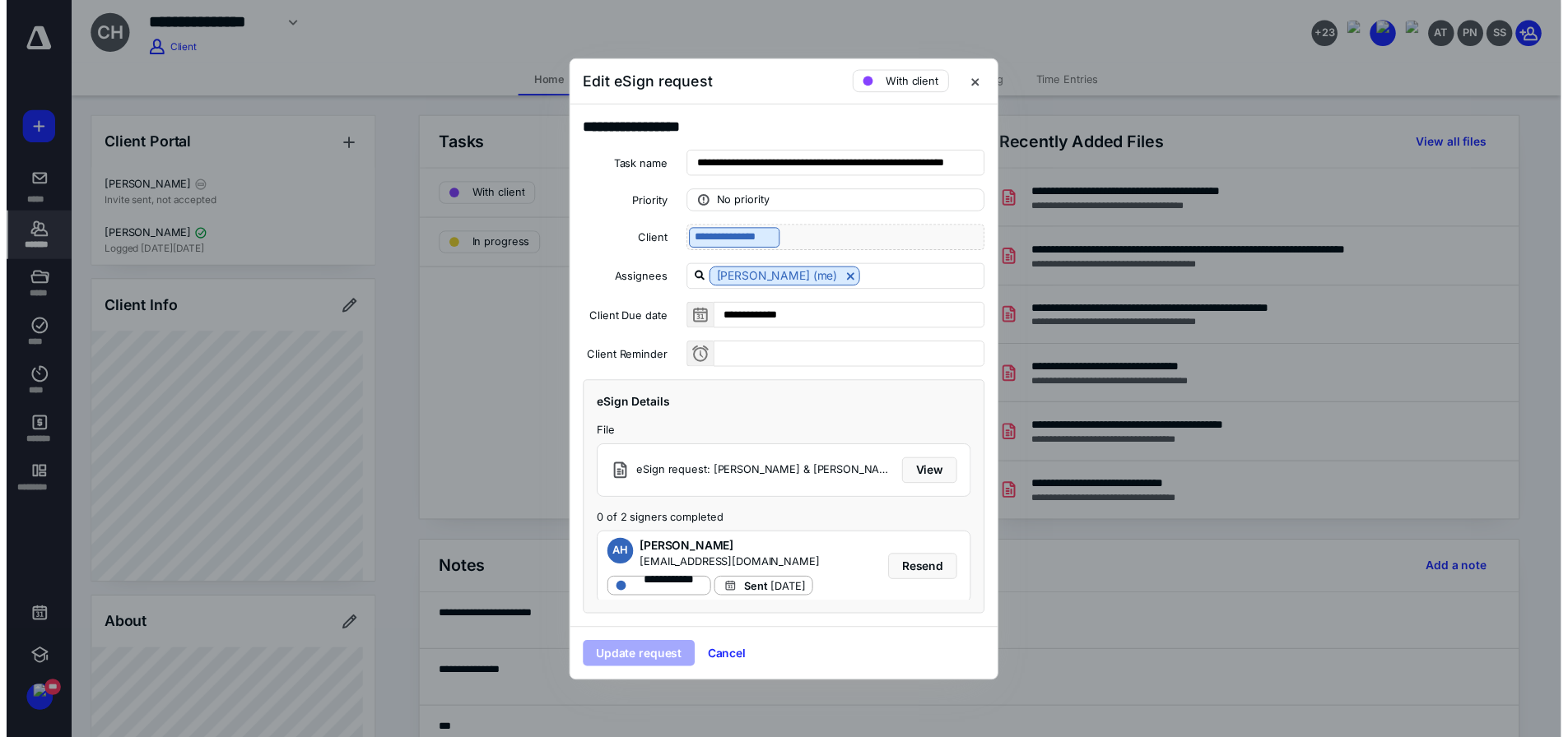 scroll, scrollTop: 103, scrollLeft: 0, axis: vertical 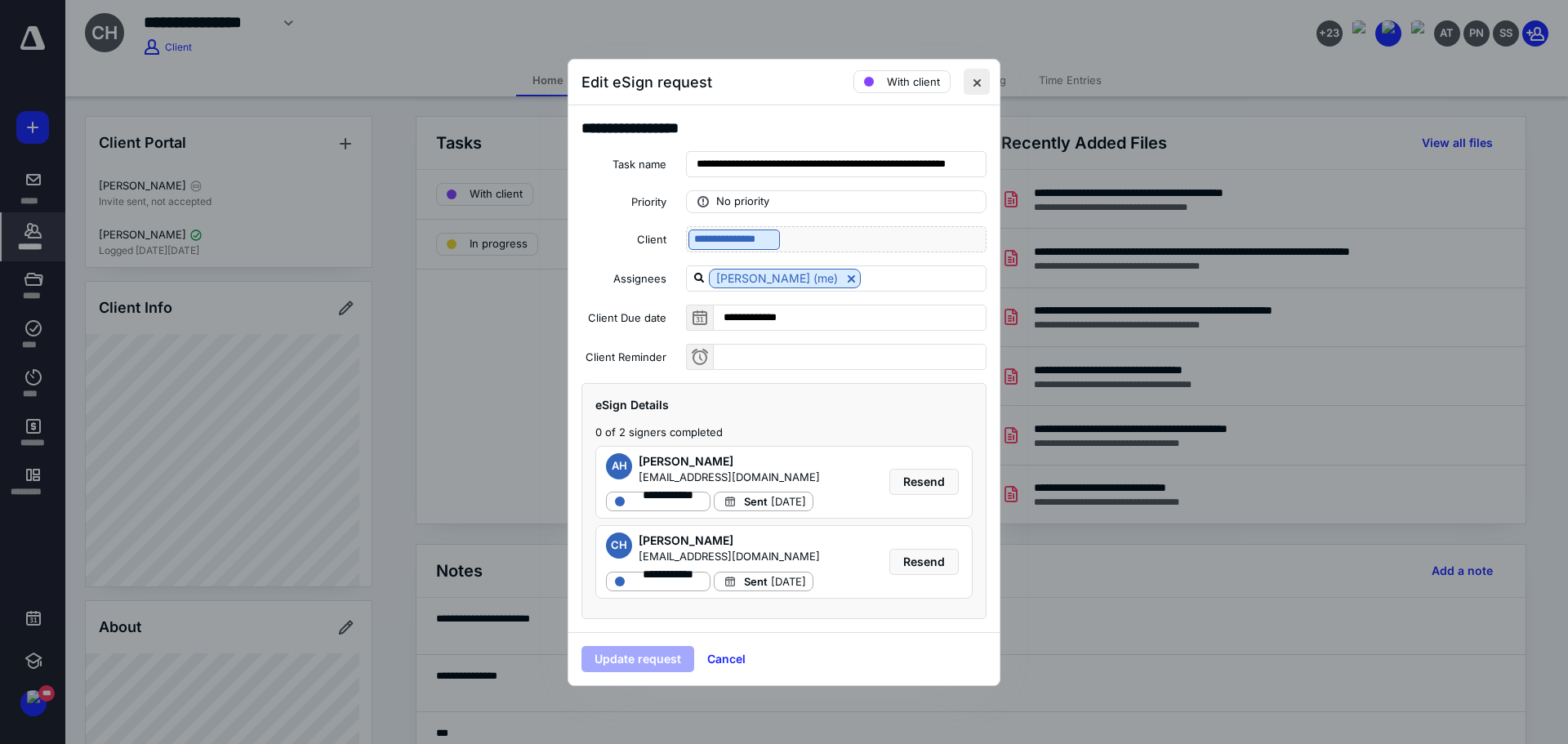 click at bounding box center (977, 82) 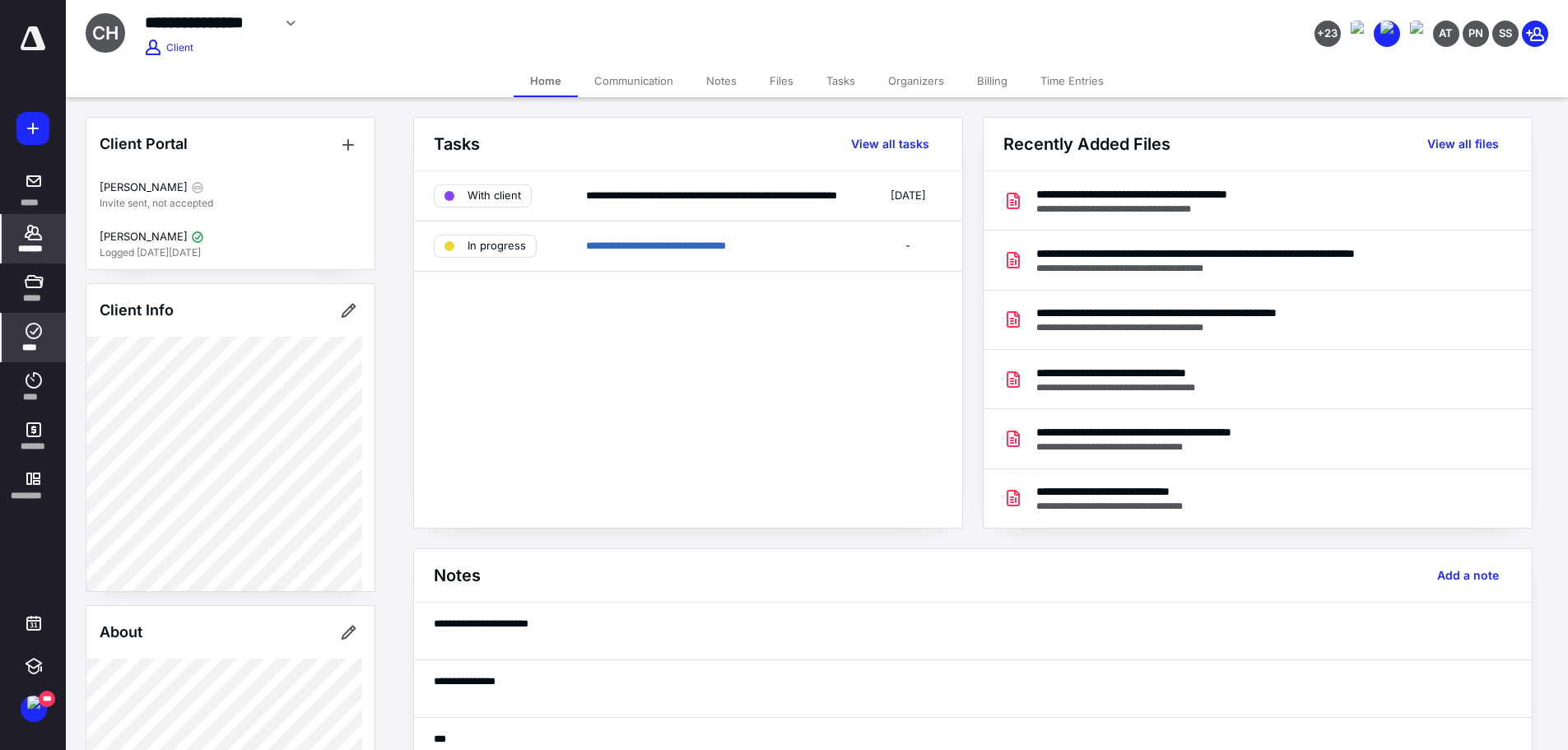 click on "****" at bounding box center [34, 338] 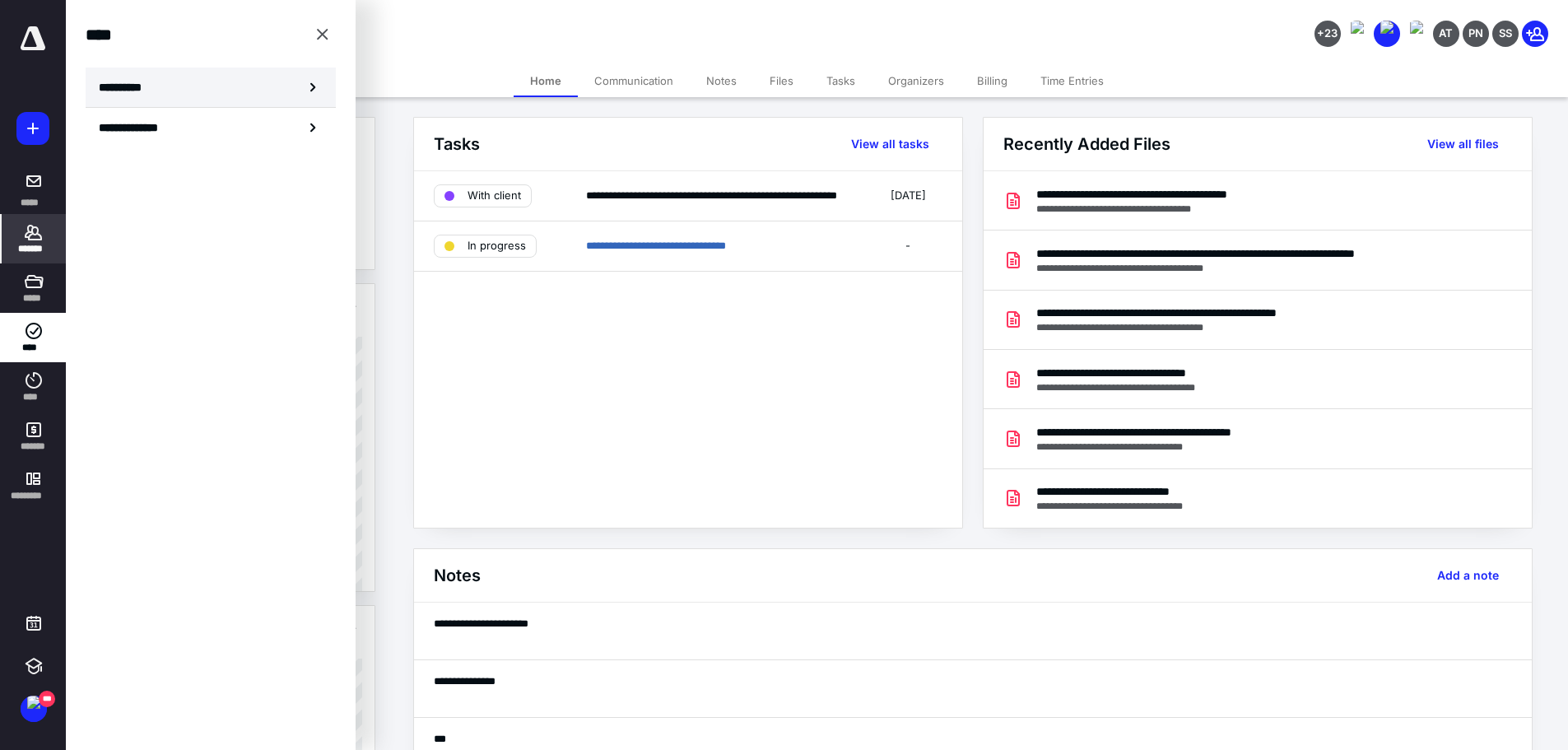 click on "**********" at bounding box center [126, 87] 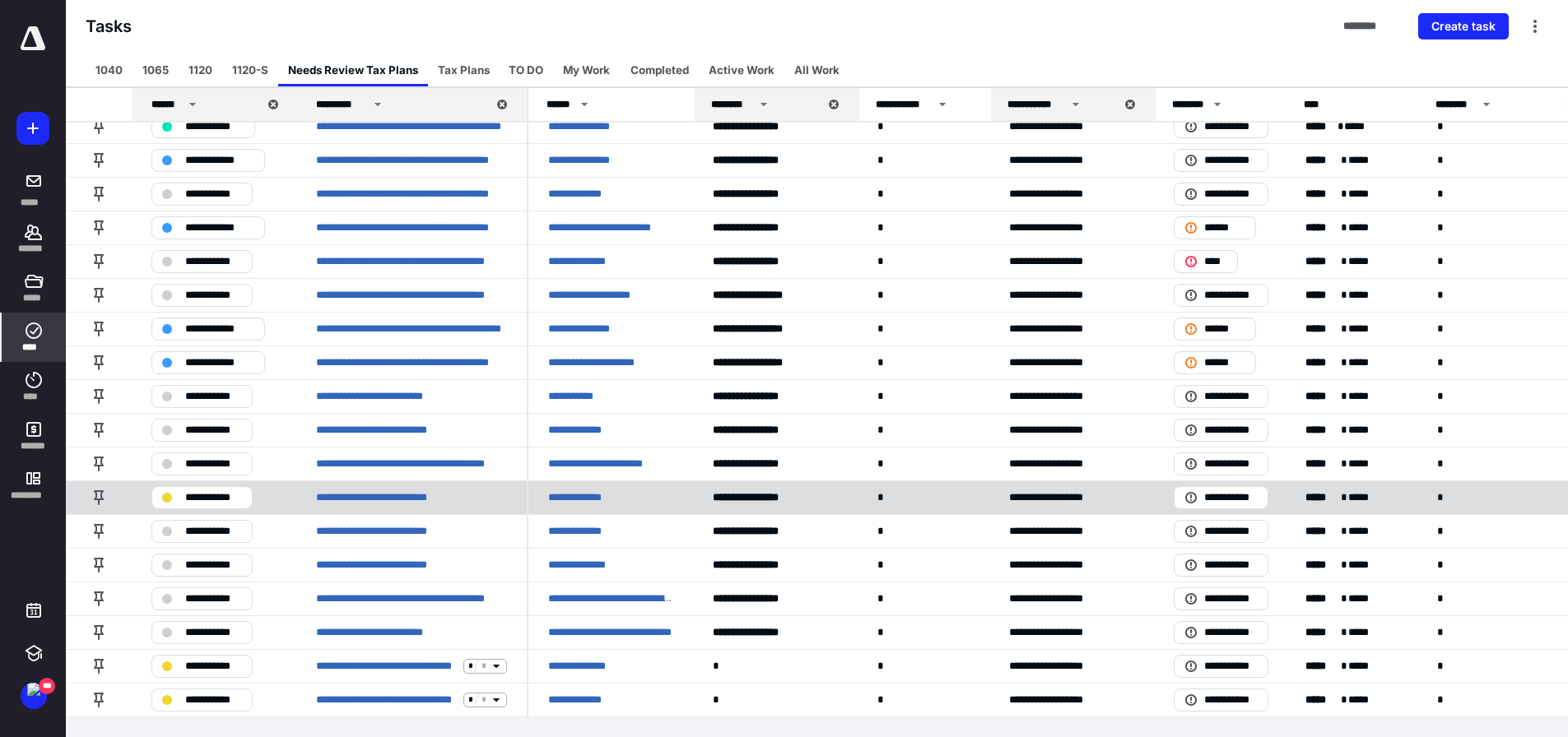 scroll, scrollTop: 0, scrollLeft: 0, axis: both 